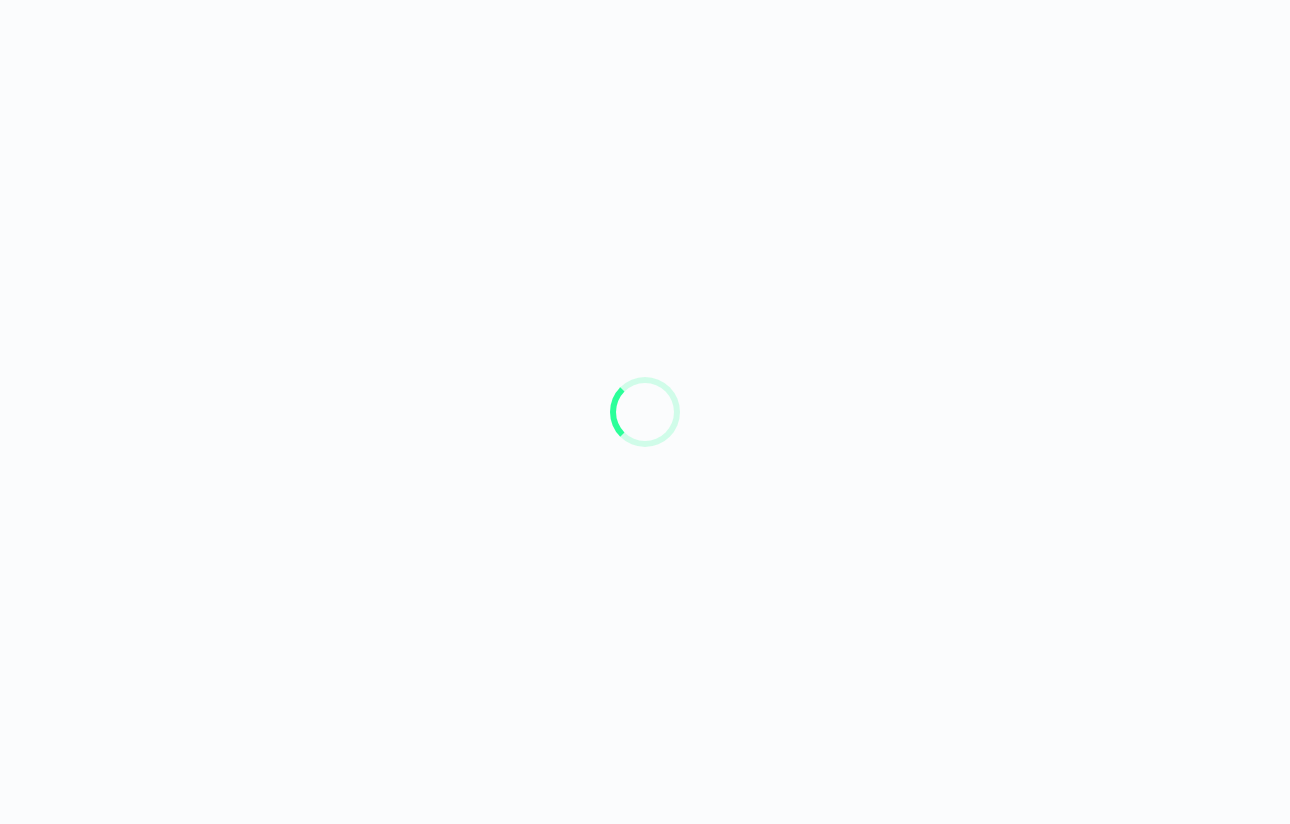 click at bounding box center (645, 412) 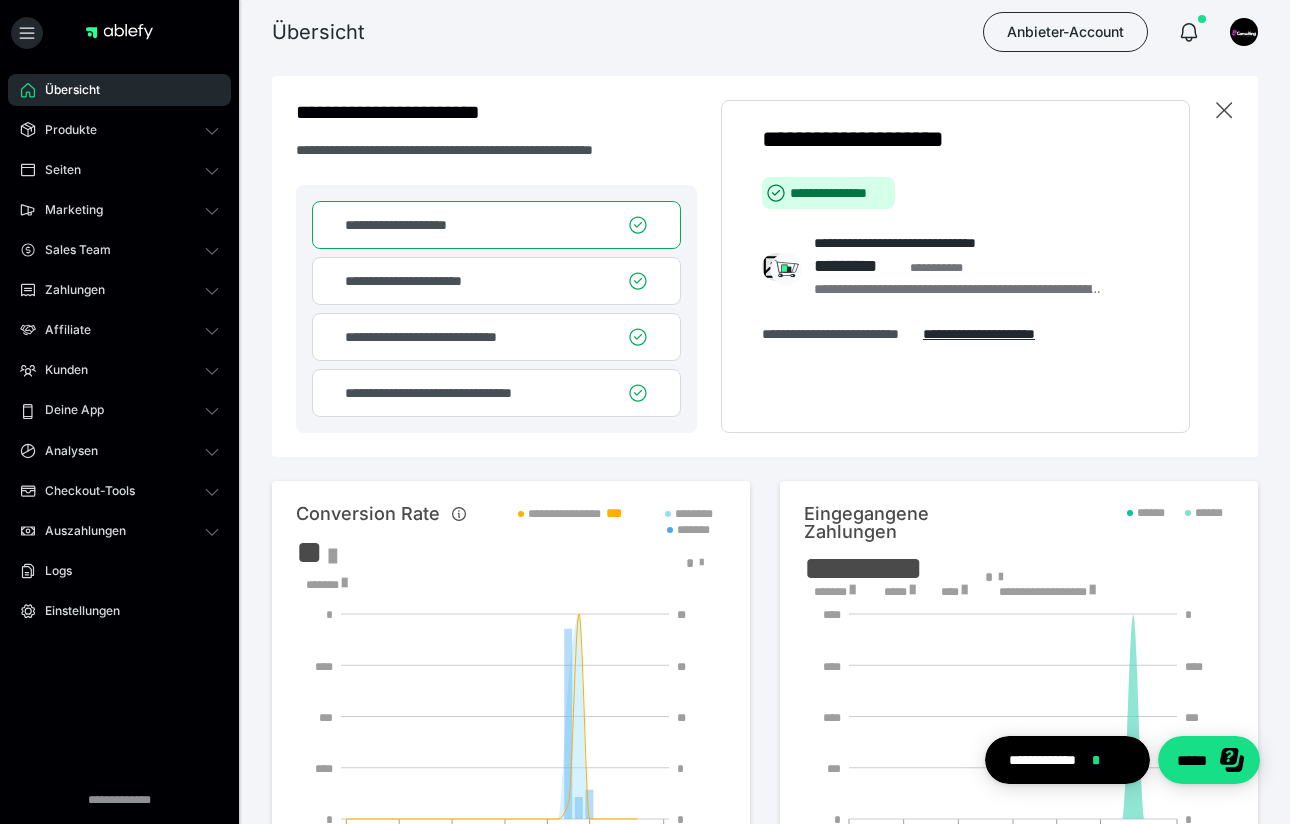 scroll, scrollTop: 0, scrollLeft: 0, axis: both 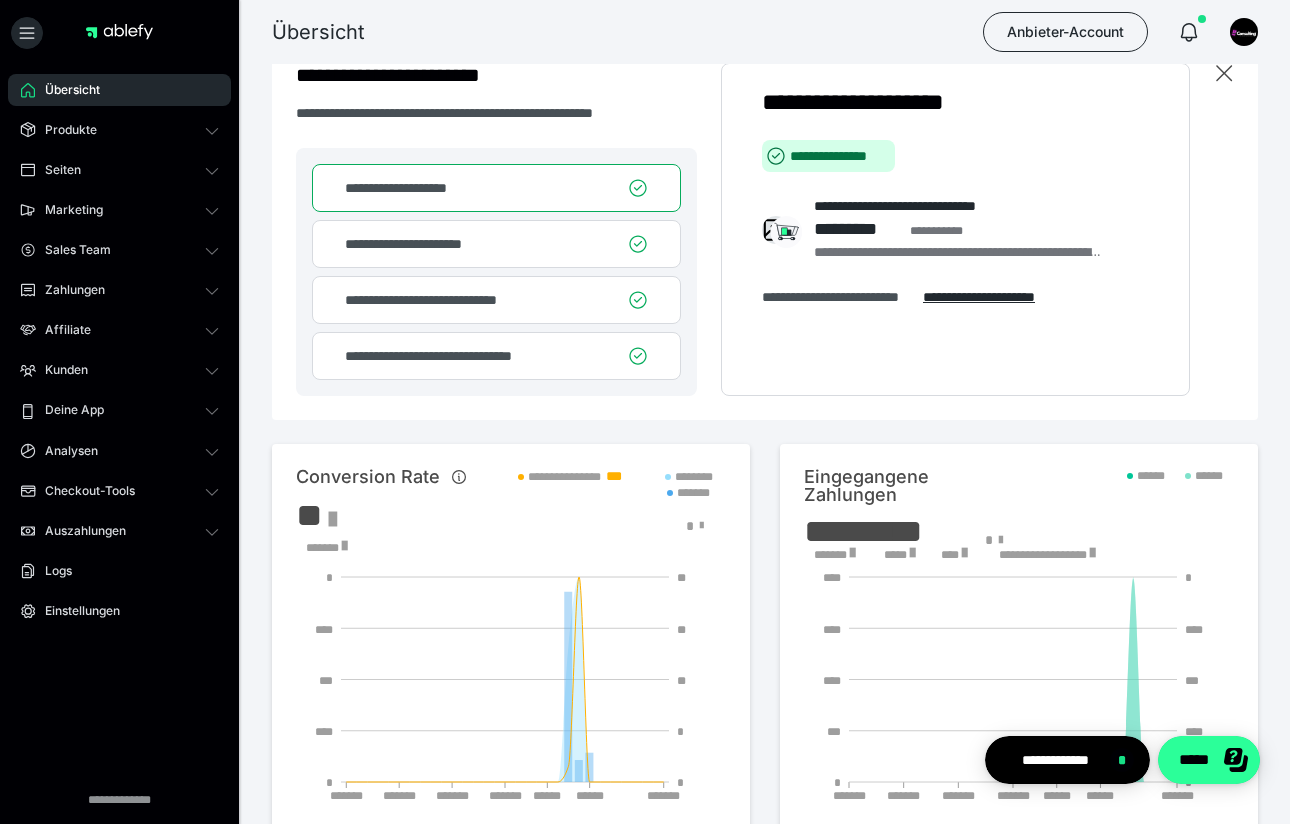 click on "*****" 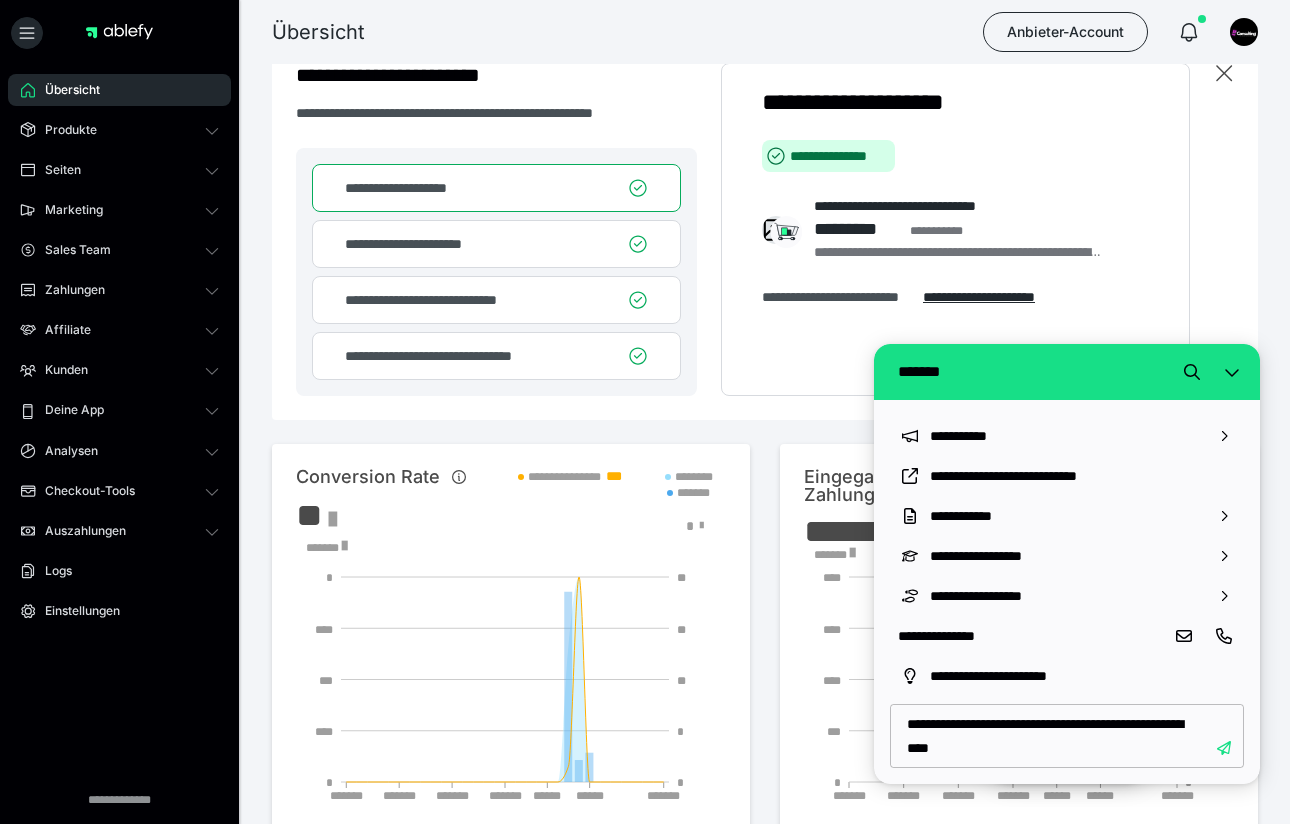type on "**********" 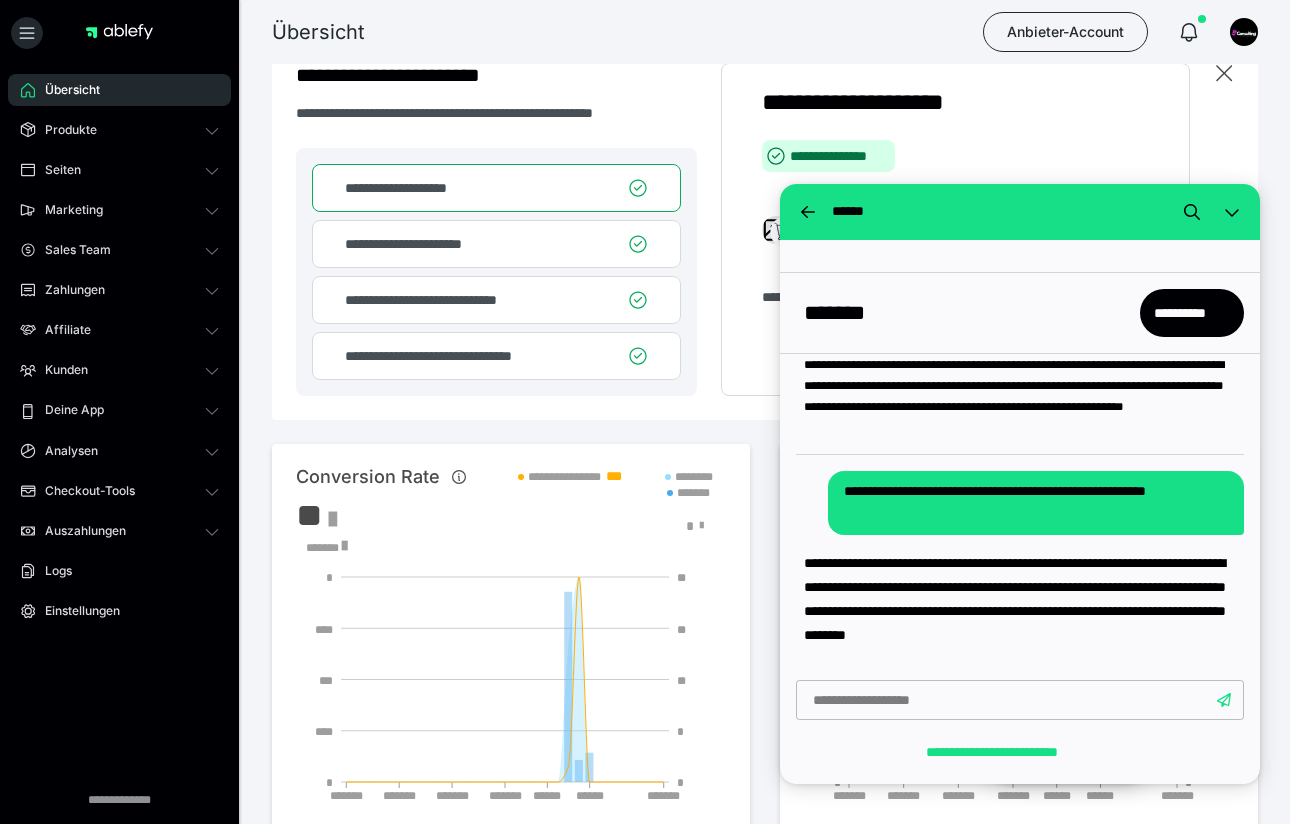 scroll, scrollTop: 47, scrollLeft: 0, axis: vertical 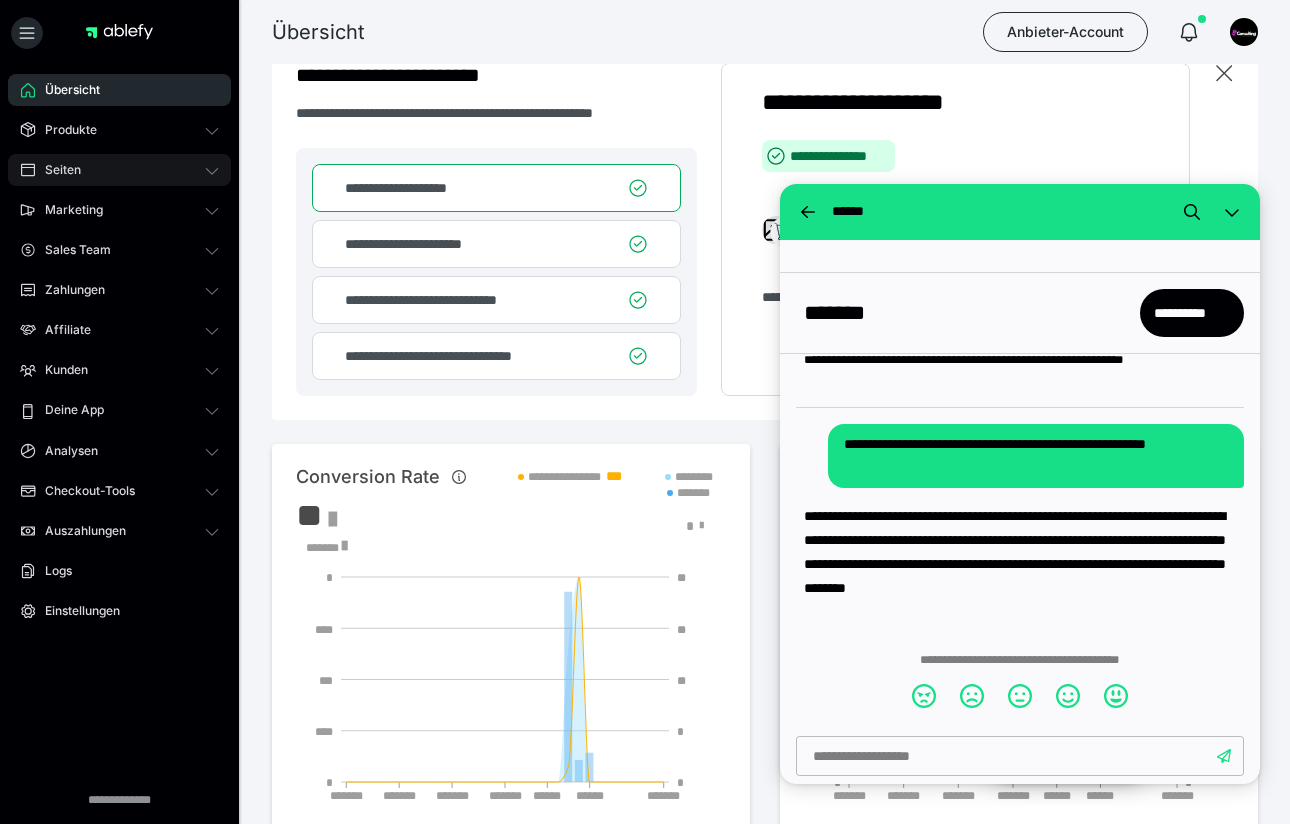 click on "Seiten" at bounding box center (119, 170) 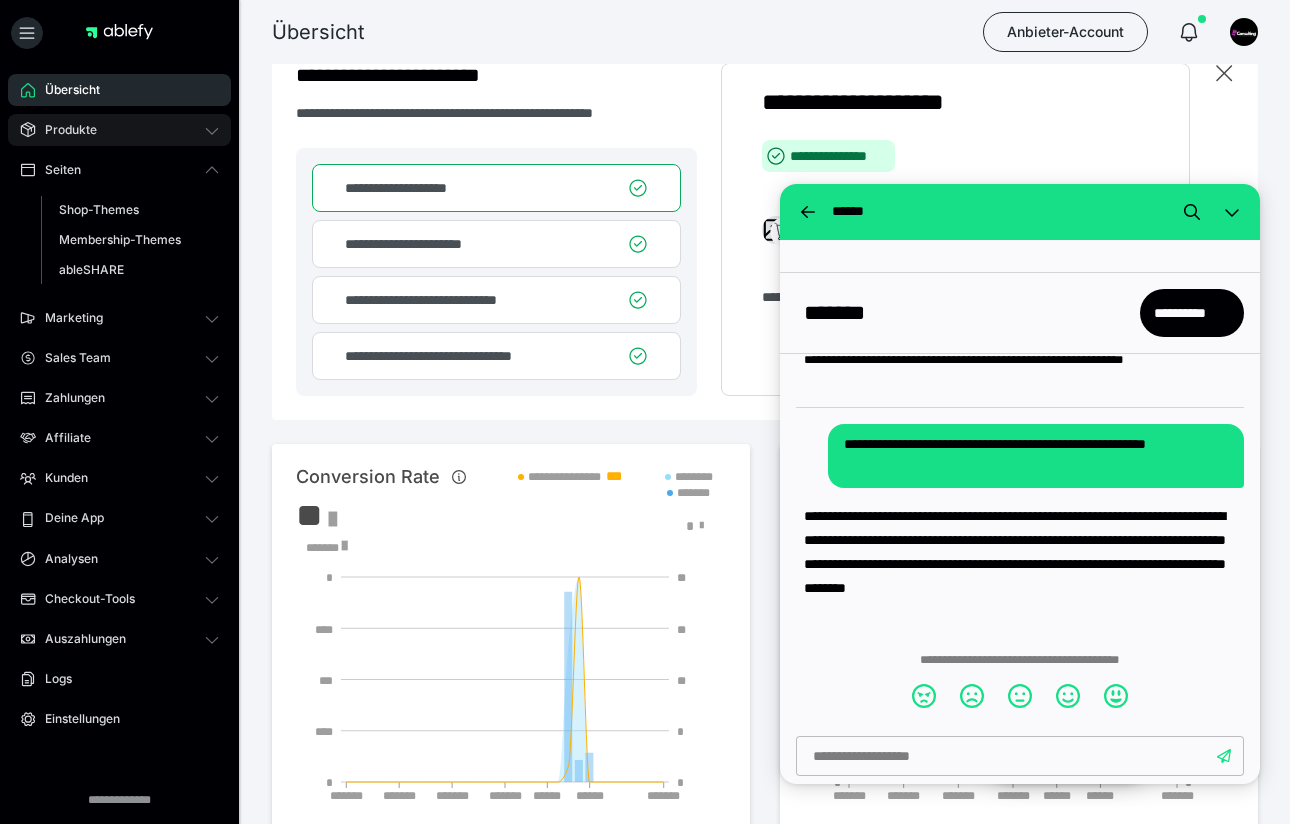 click on "Produkte" at bounding box center (119, 130) 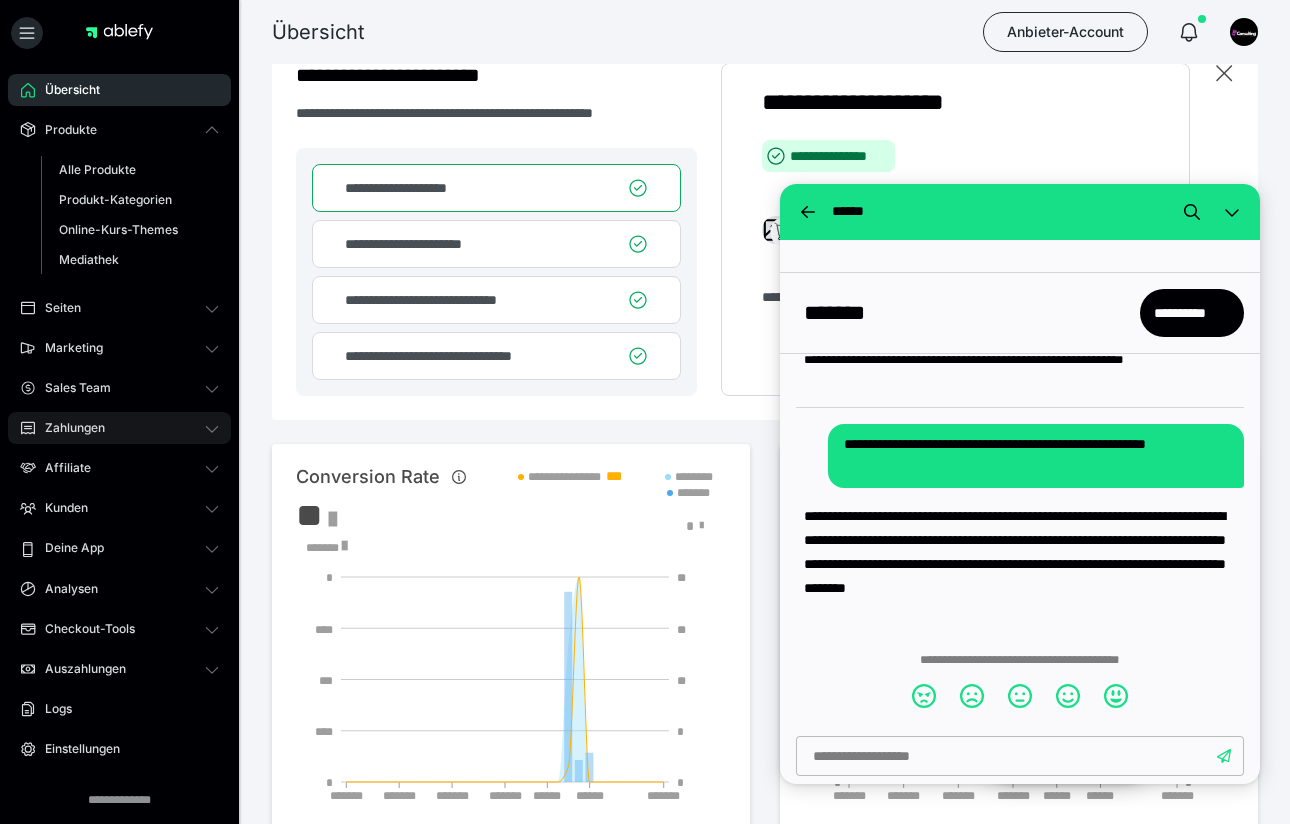 click on "Zahlungen" at bounding box center [68, 428] 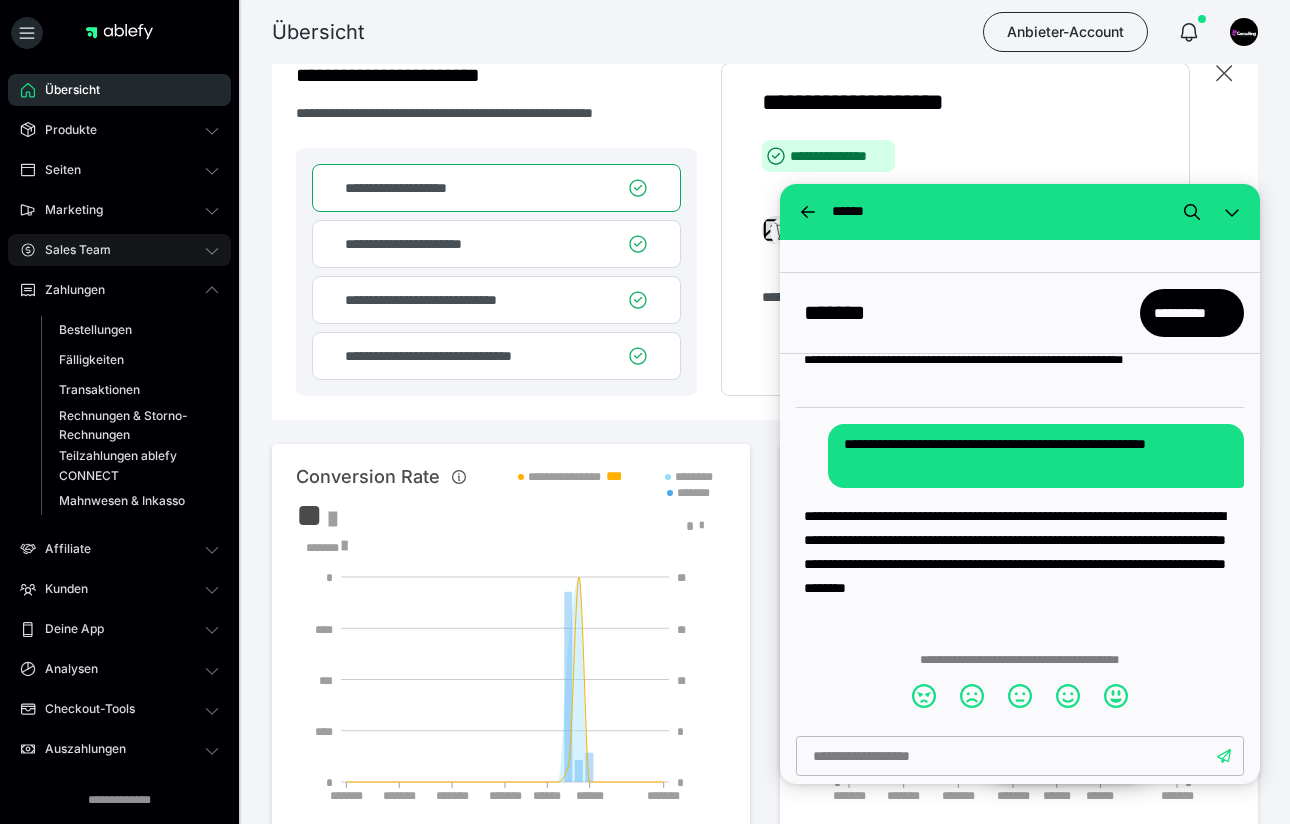 click on "Sales Team" at bounding box center [119, 250] 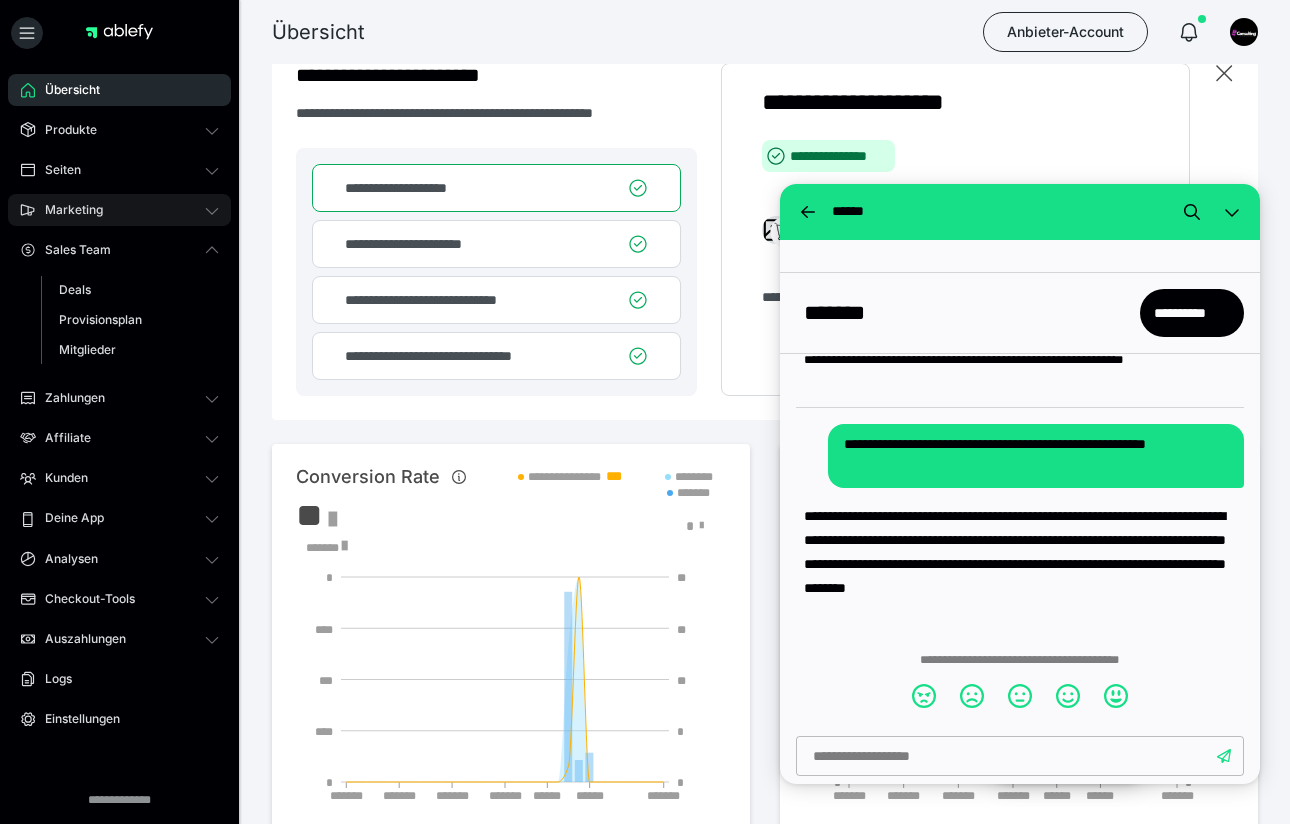 click on "Marketing" at bounding box center [119, 210] 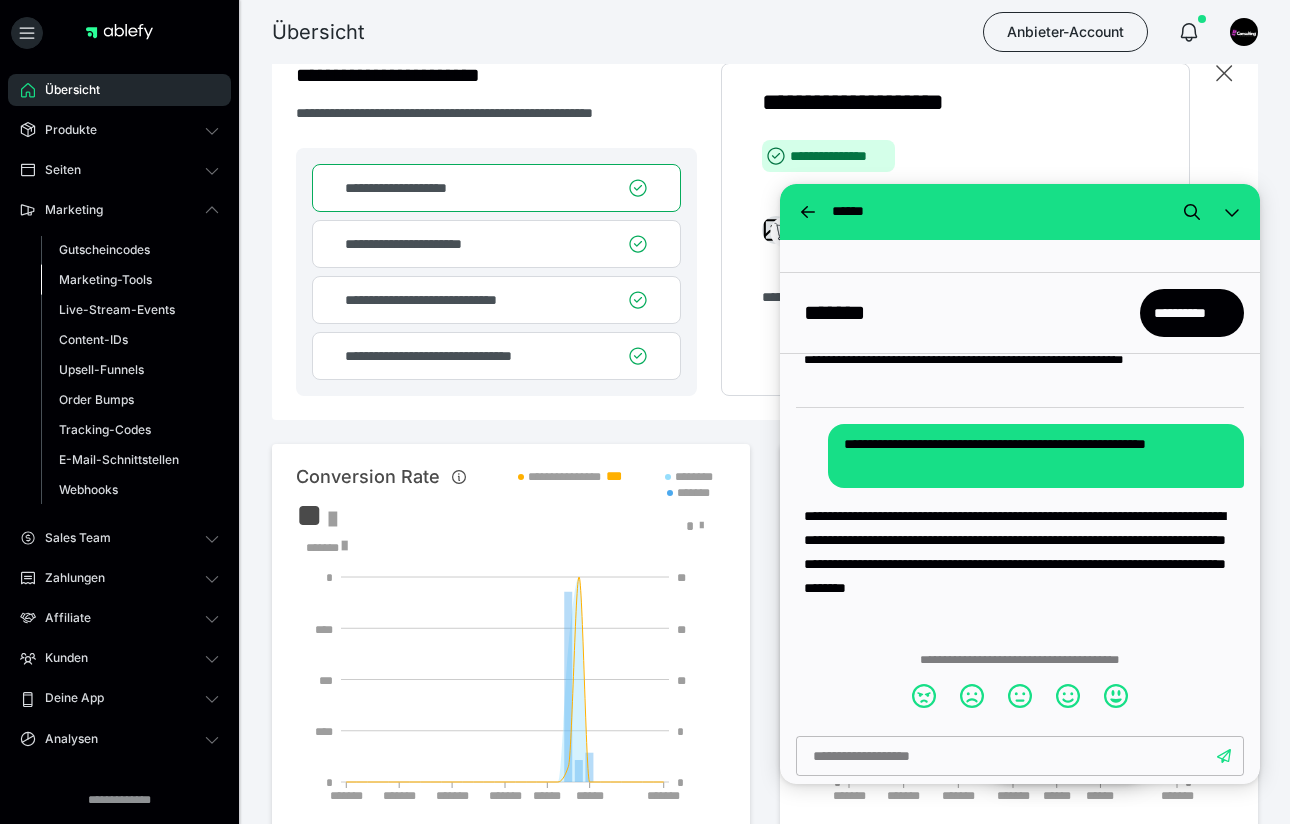 click on "Marketing-Tools" at bounding box center (105, 279) 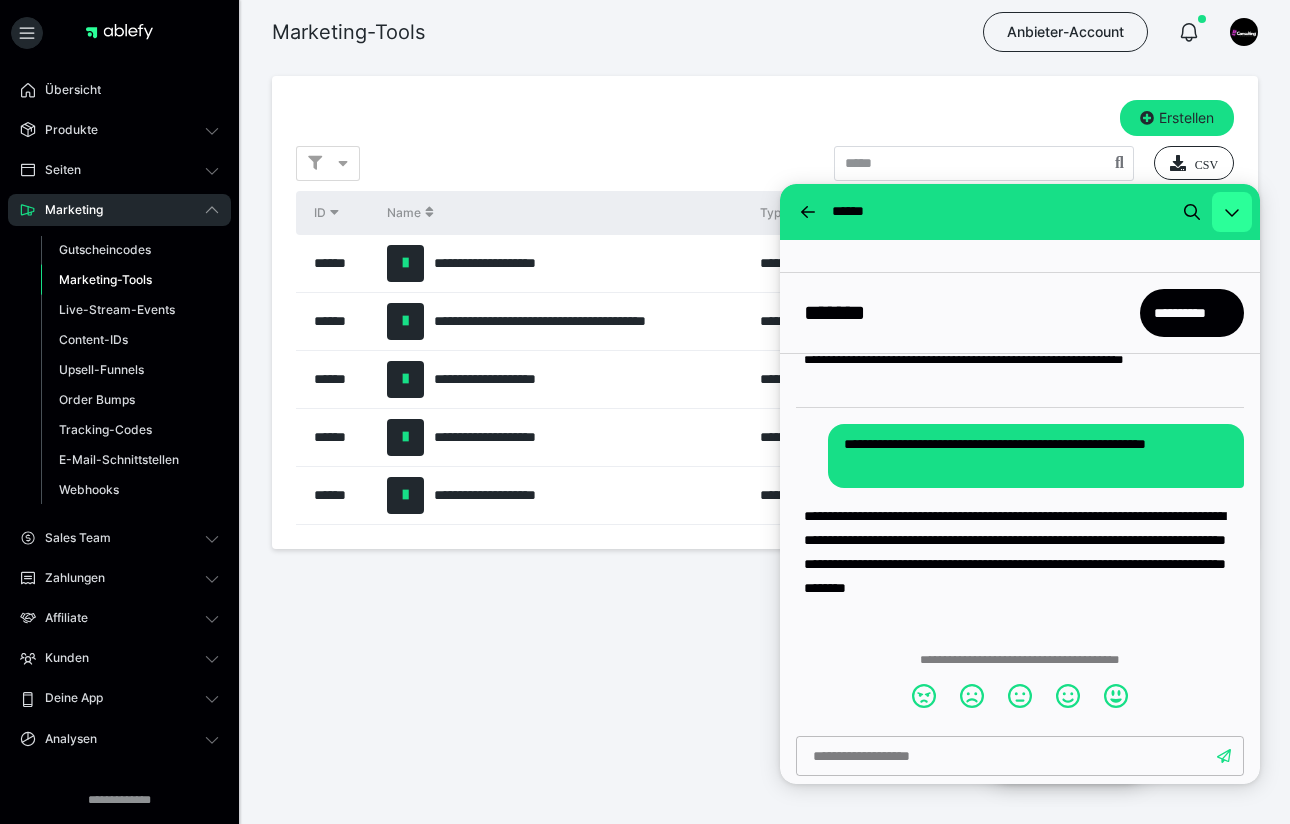 click 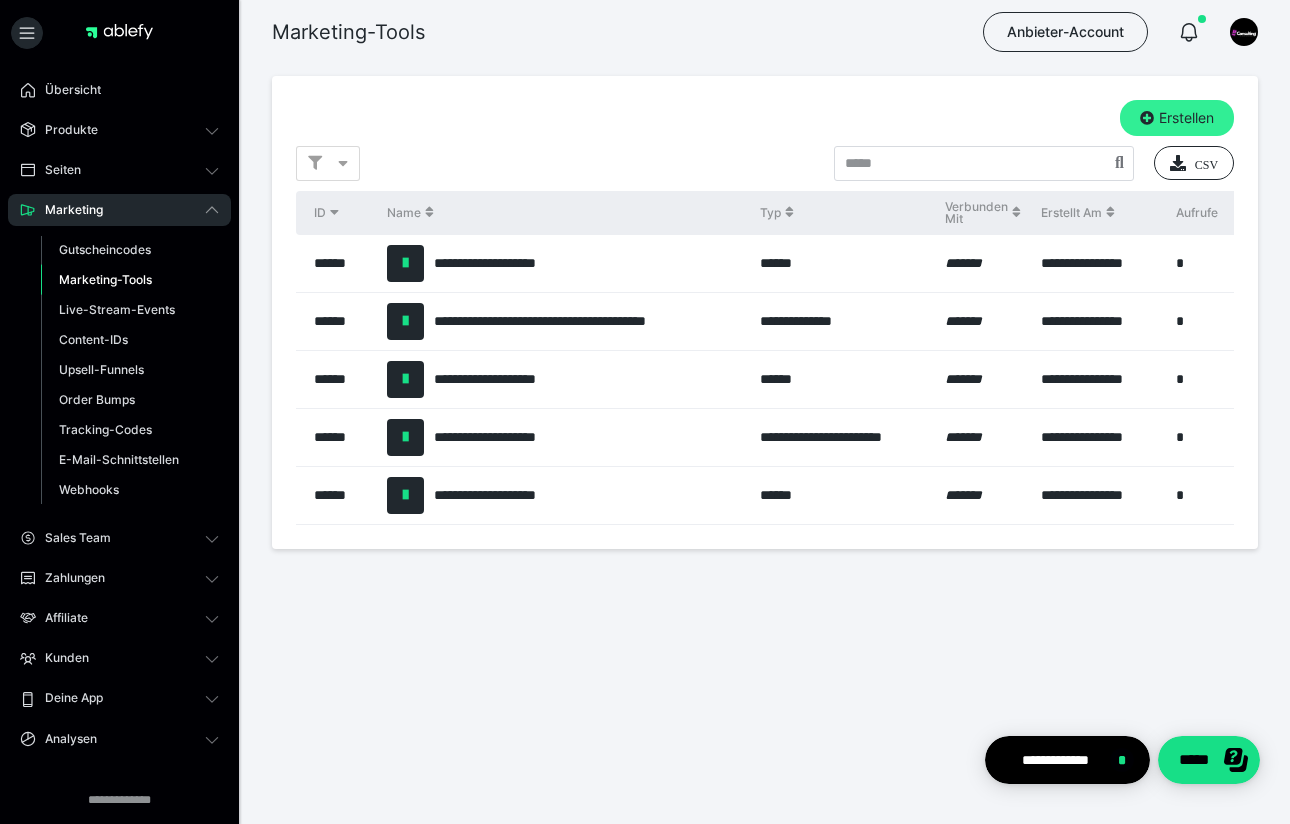 click on "Erstellen" at bounding box center (1177, 118) 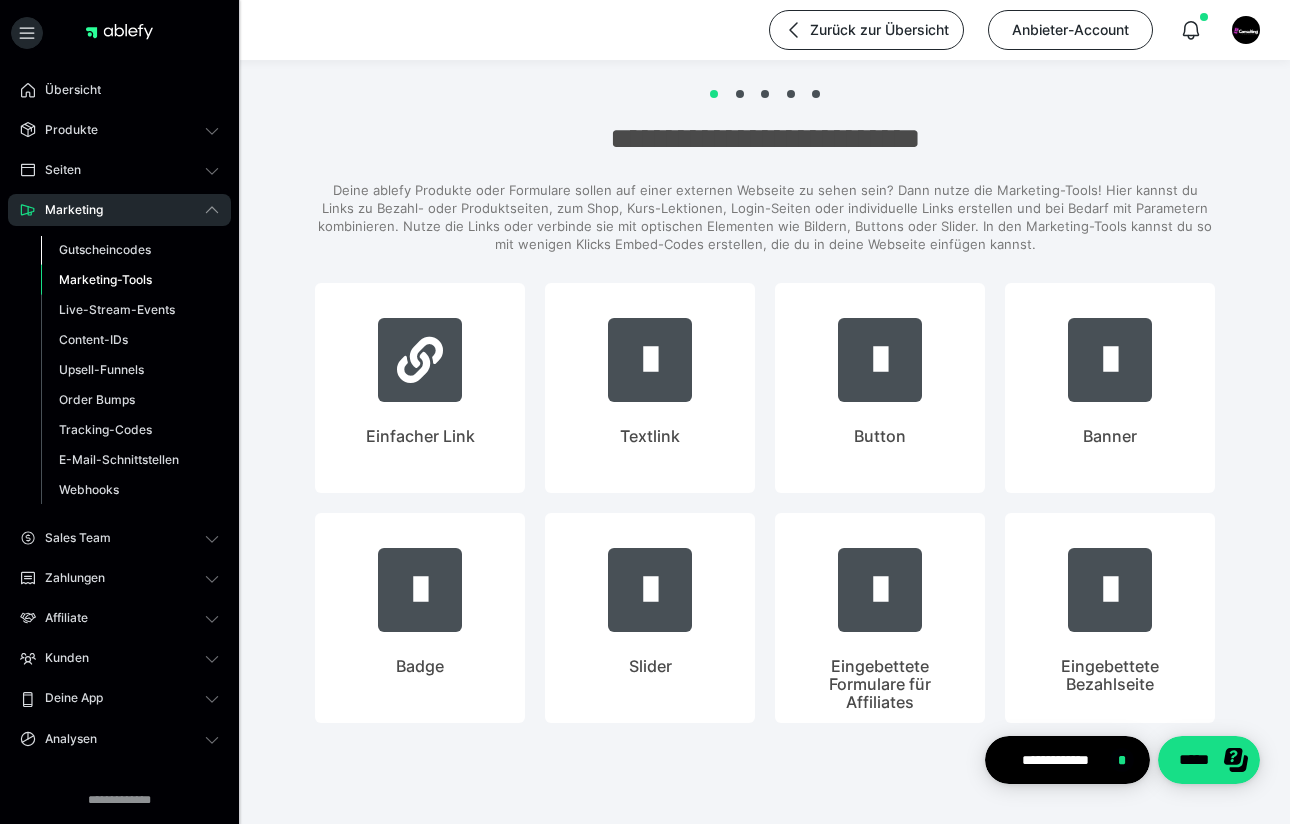 click on "Gutscheincodes" at bounding box center [105, 249] 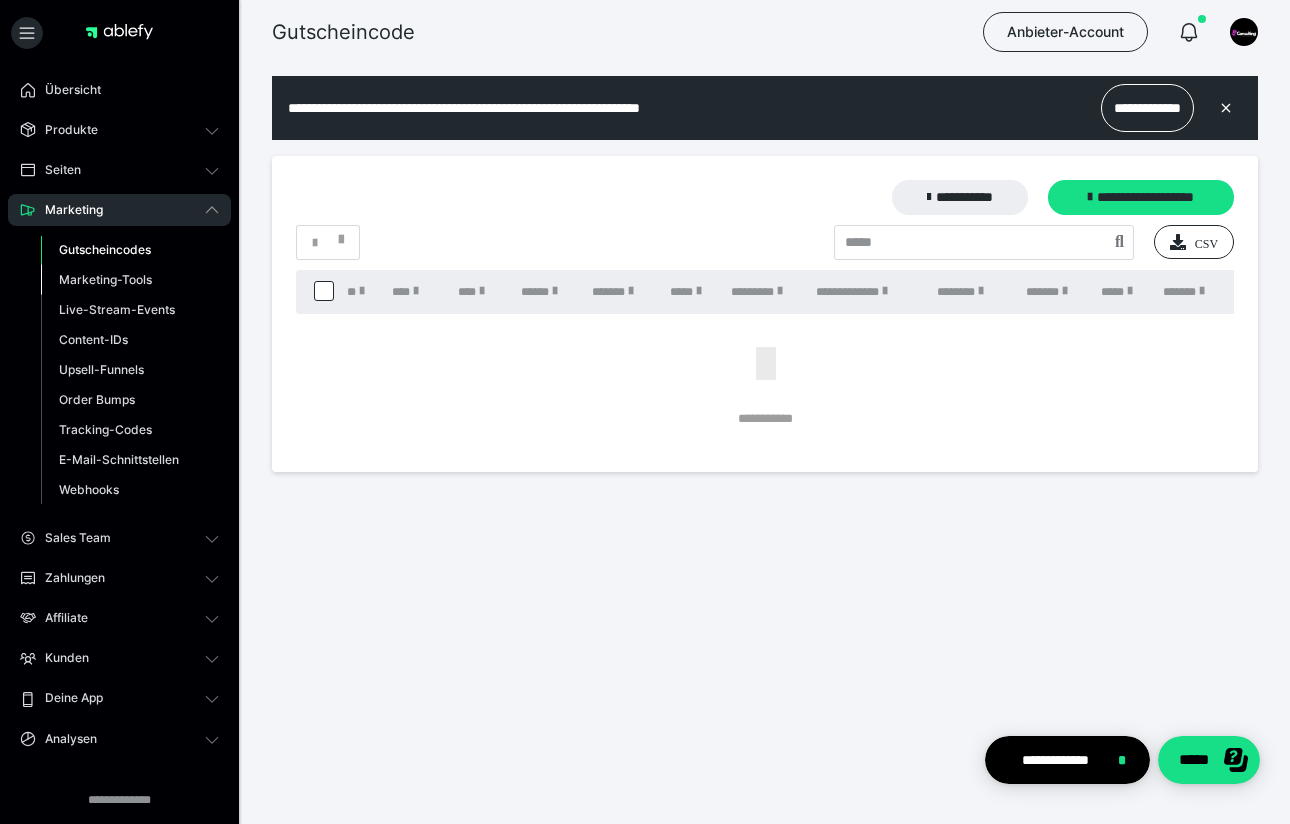 scroll, scrollTop: 0, scrollLeft: 0, axis: both 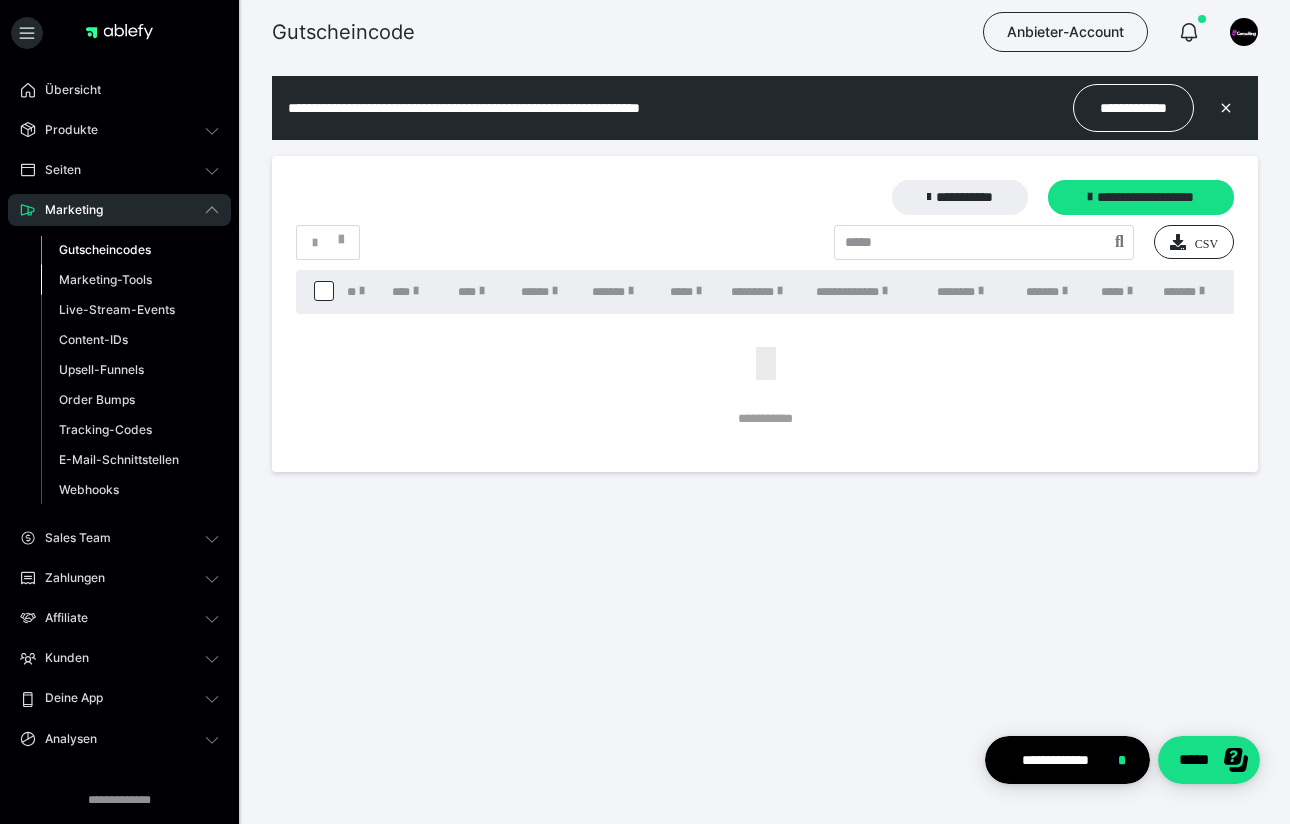 click on "Marketing-Tools" at bounding box center (105, 279) 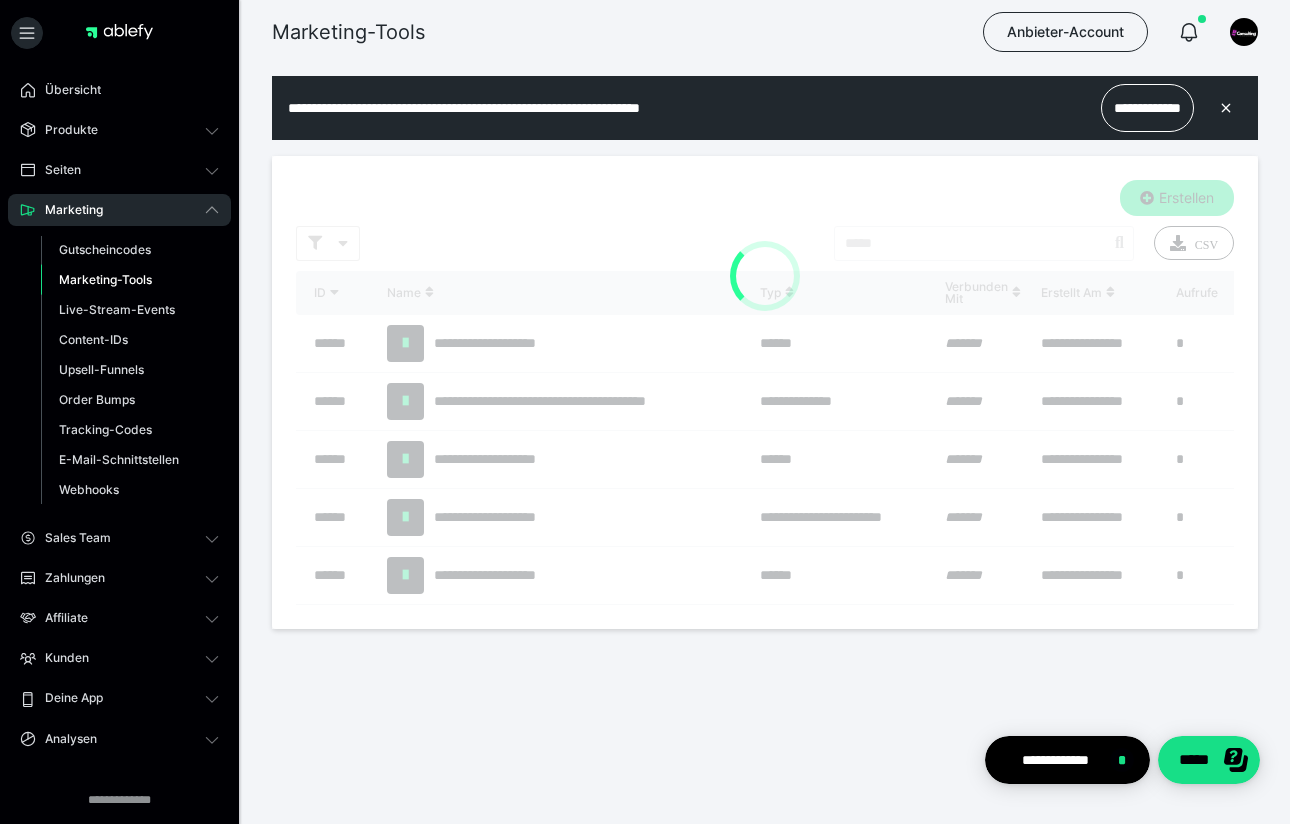 scroll, scrollTop: 0, scrollLeft: 0, axis: both 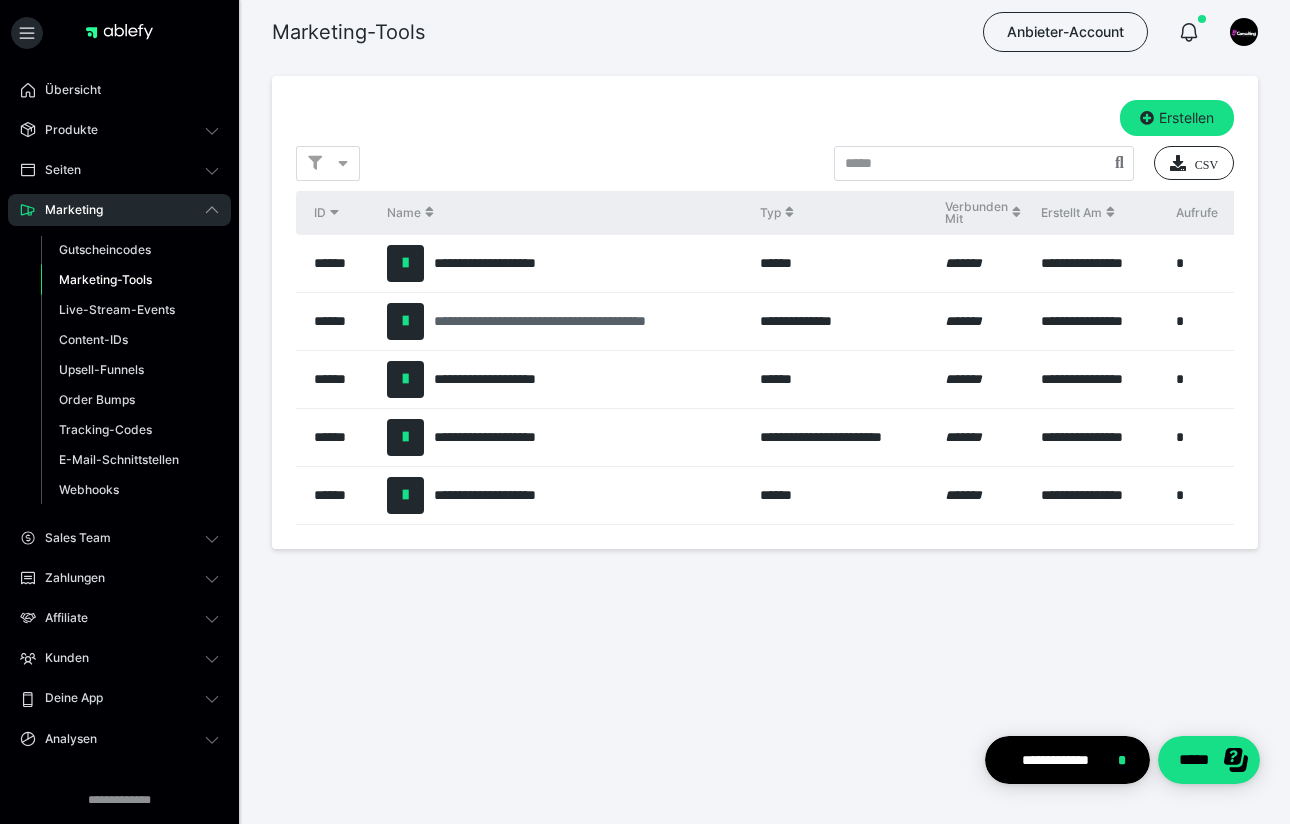 click on "**********" at bounding box center (587, 321) 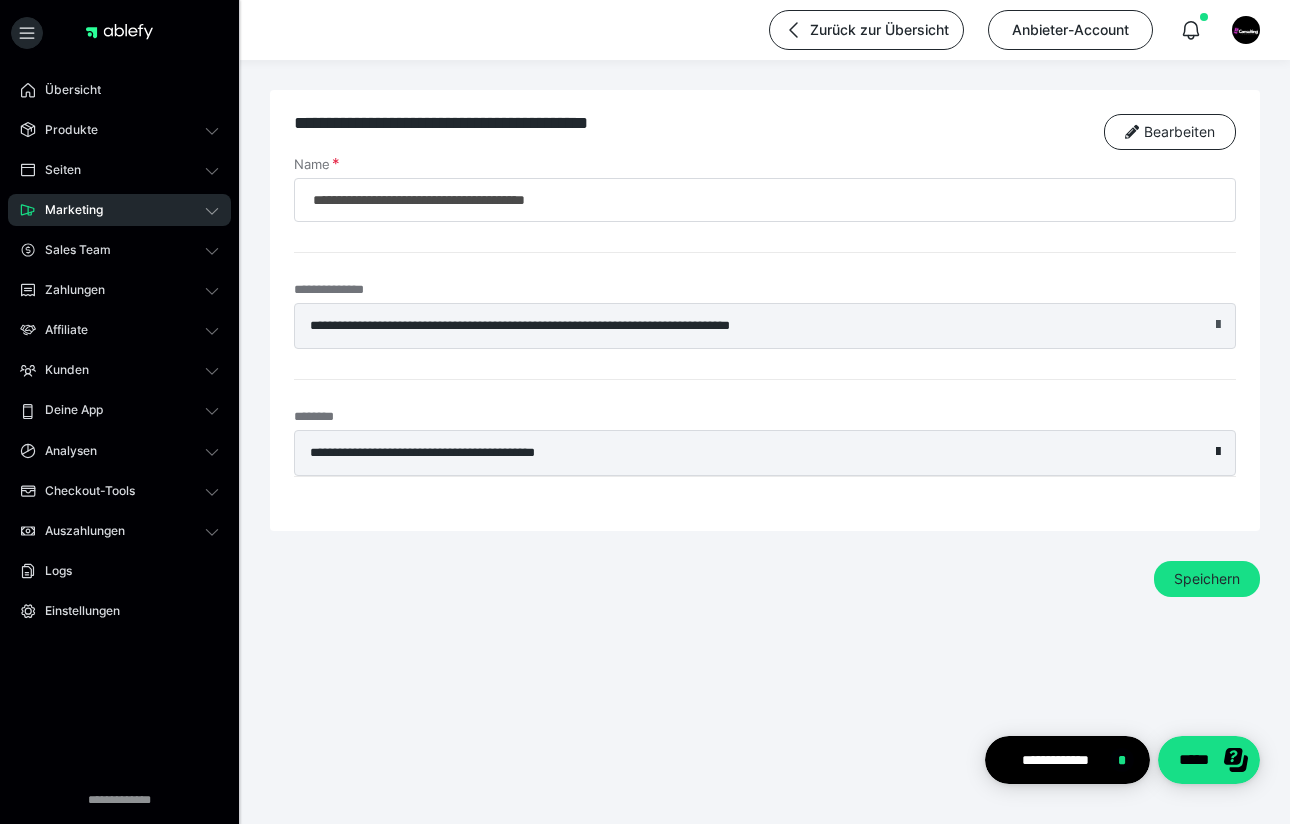 click at bounding box center [1218, 325] 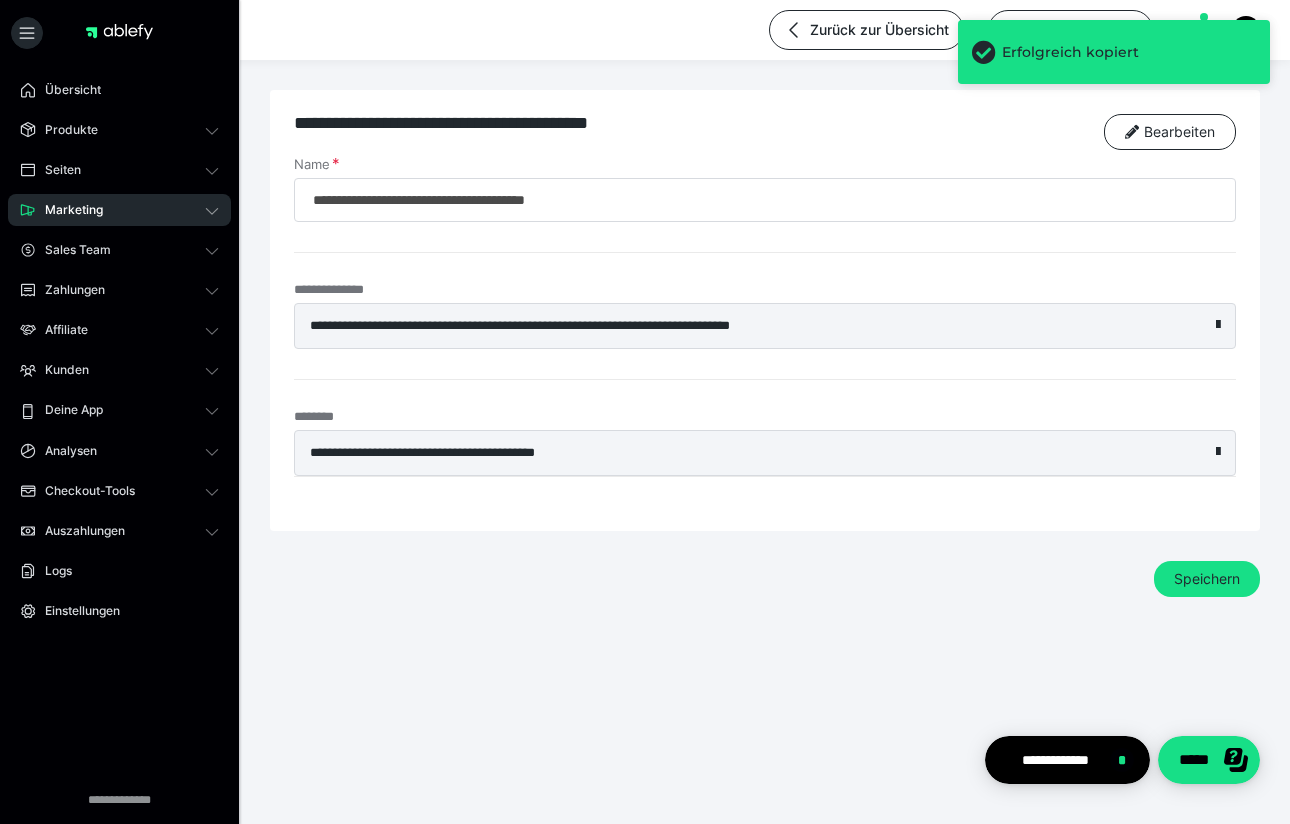click on "Marketing" at bounding box center [119, 210] 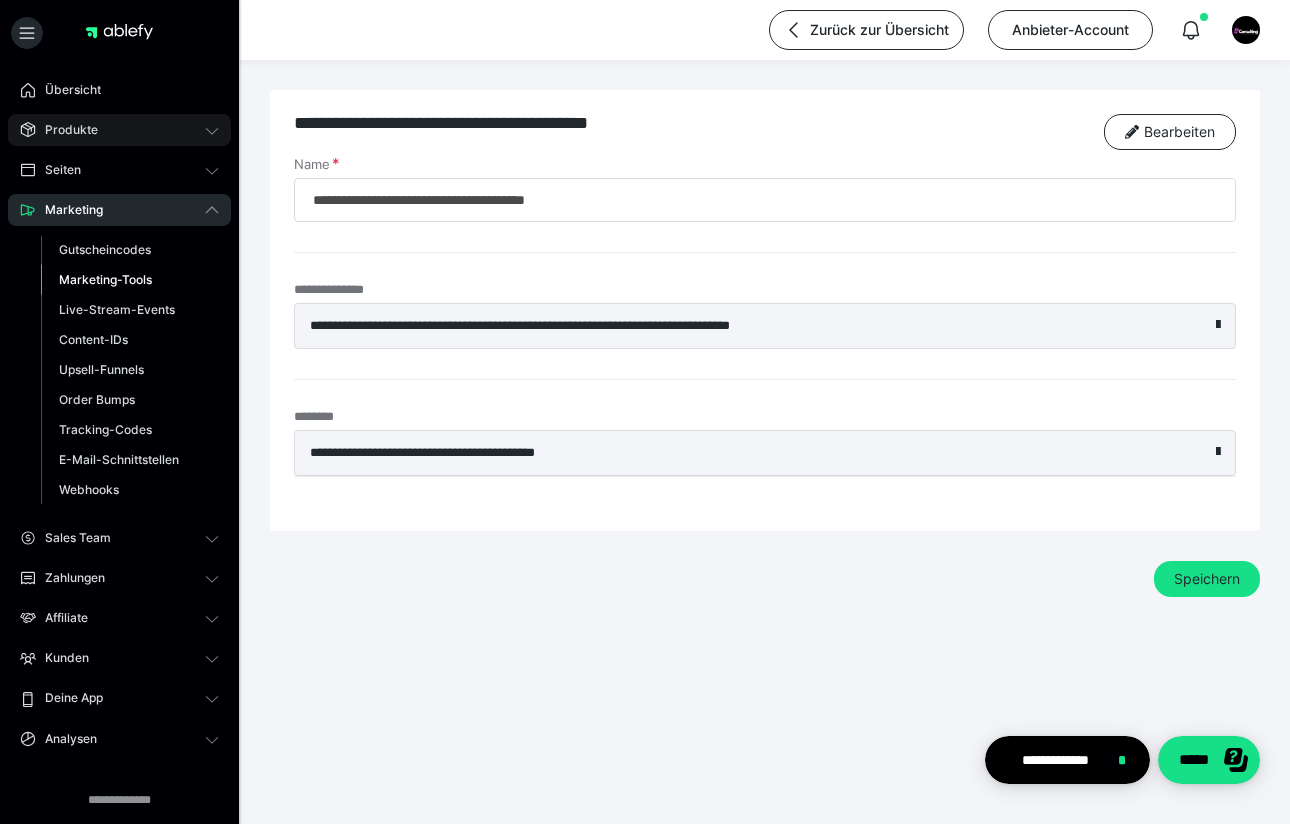 click on "Produkte" at bounding box center [119, 130] 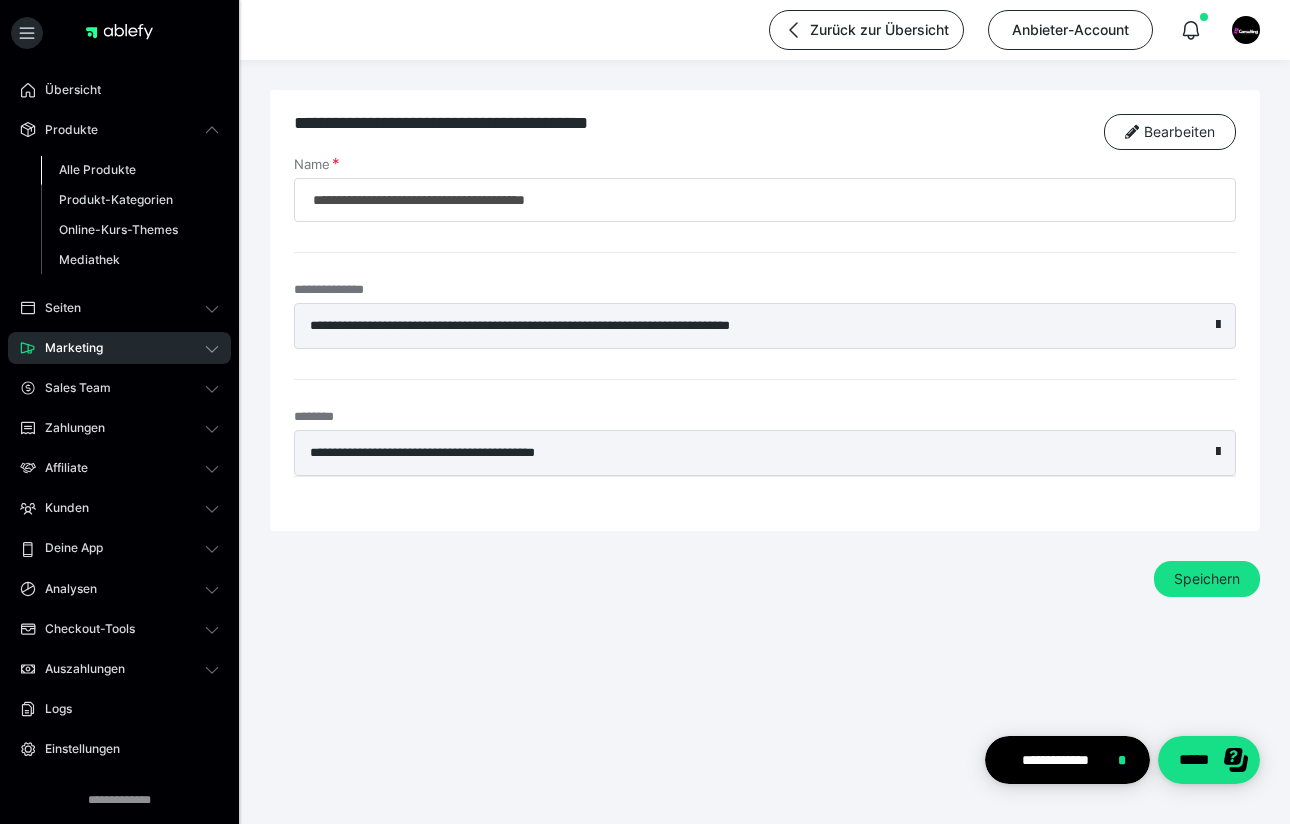 click on "Alle Produkte" at bounding box center [130, 170] 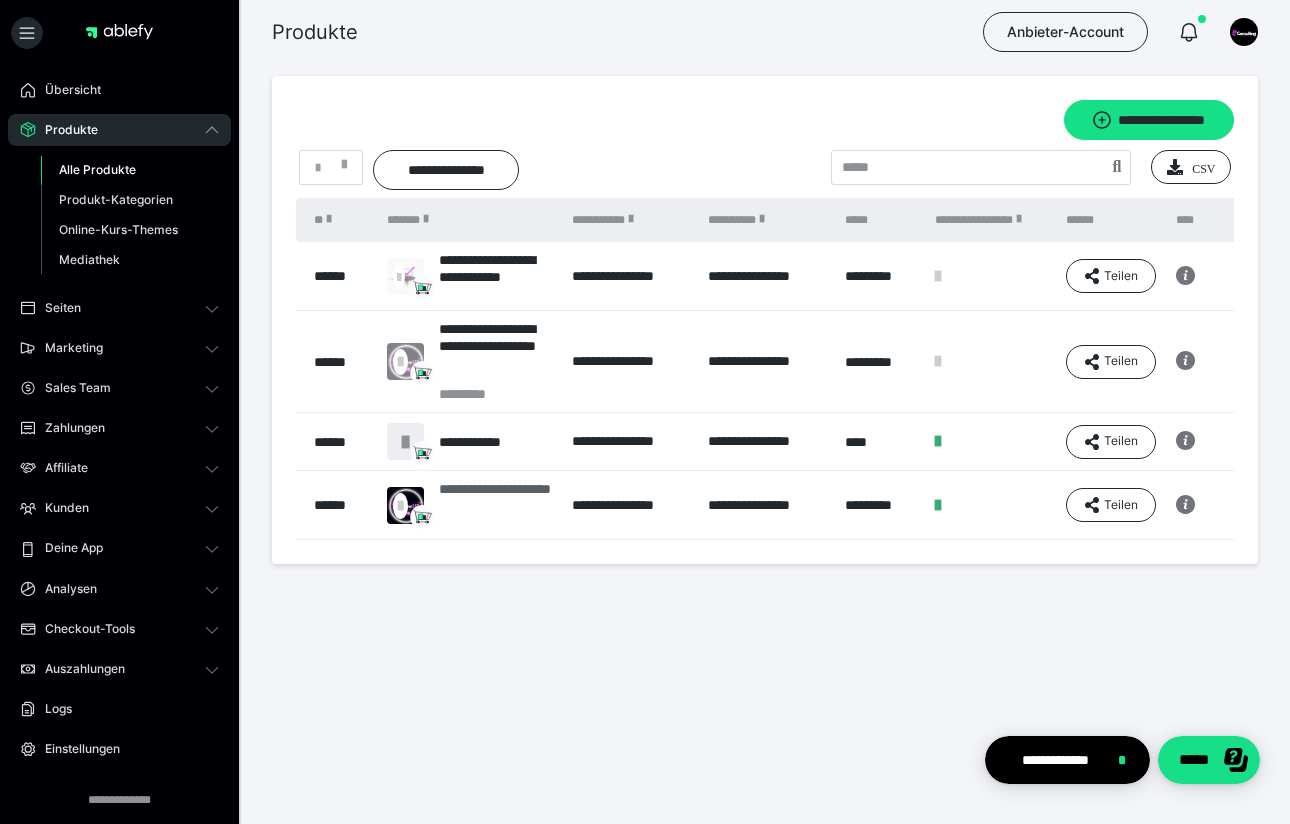 click on "**********" at bounding box center (495, 505) 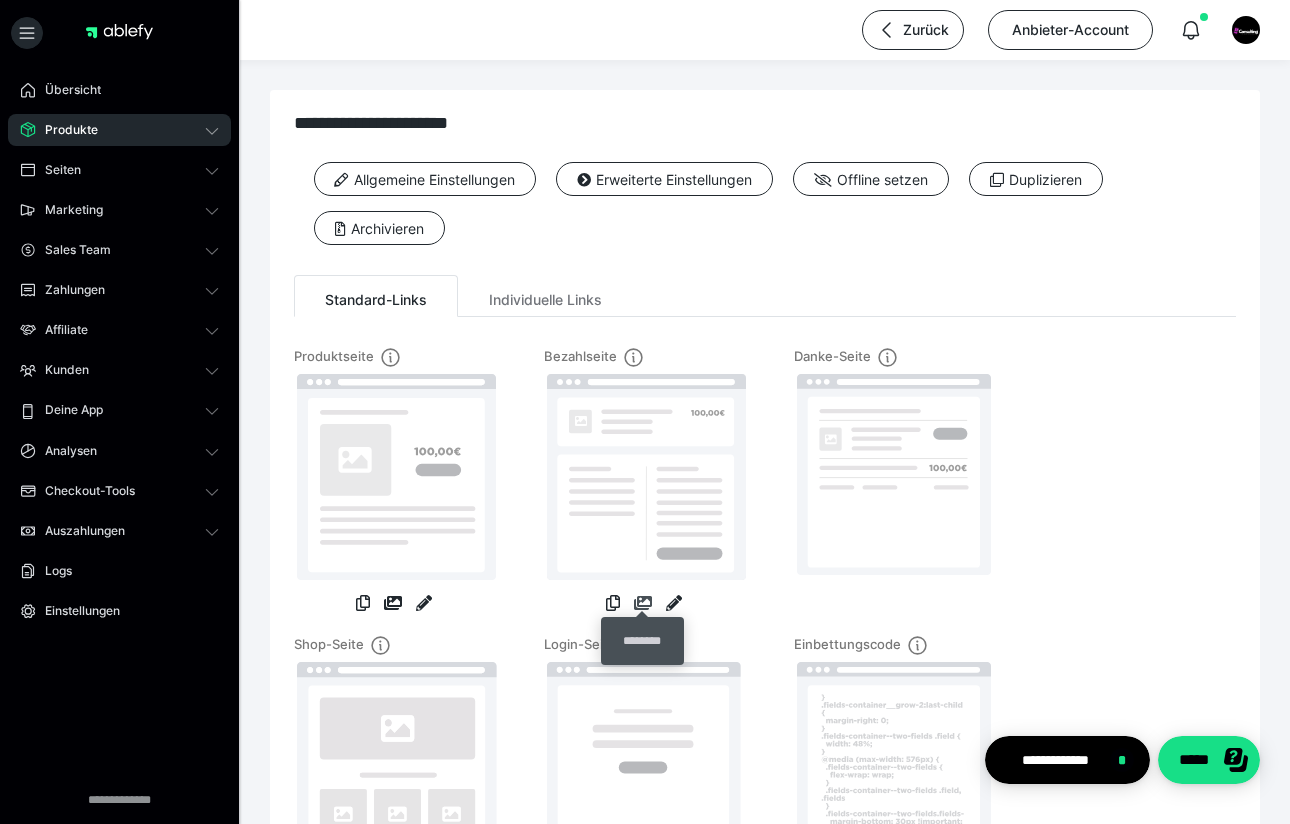 click at bounding box center (643, 603) 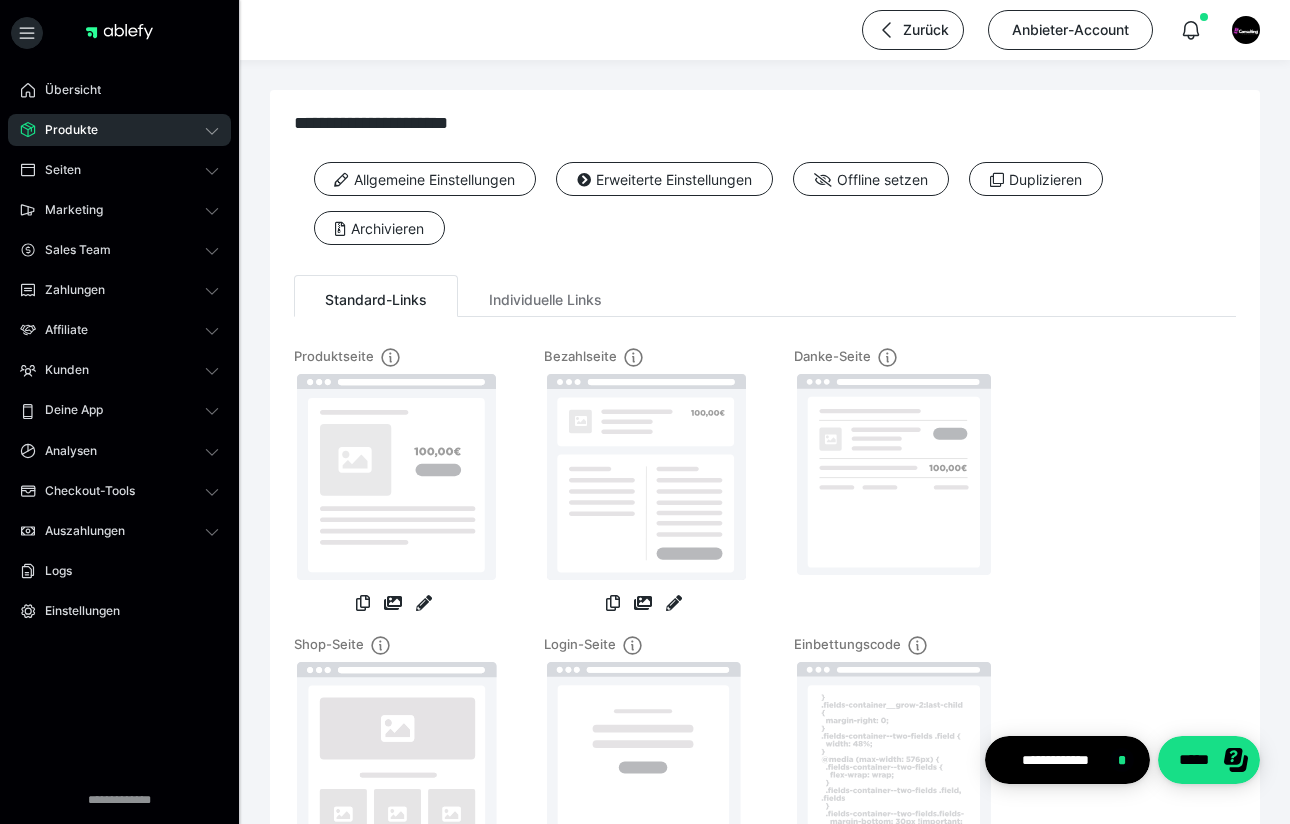 click on "Produkte" at bounding box center [119, 130] 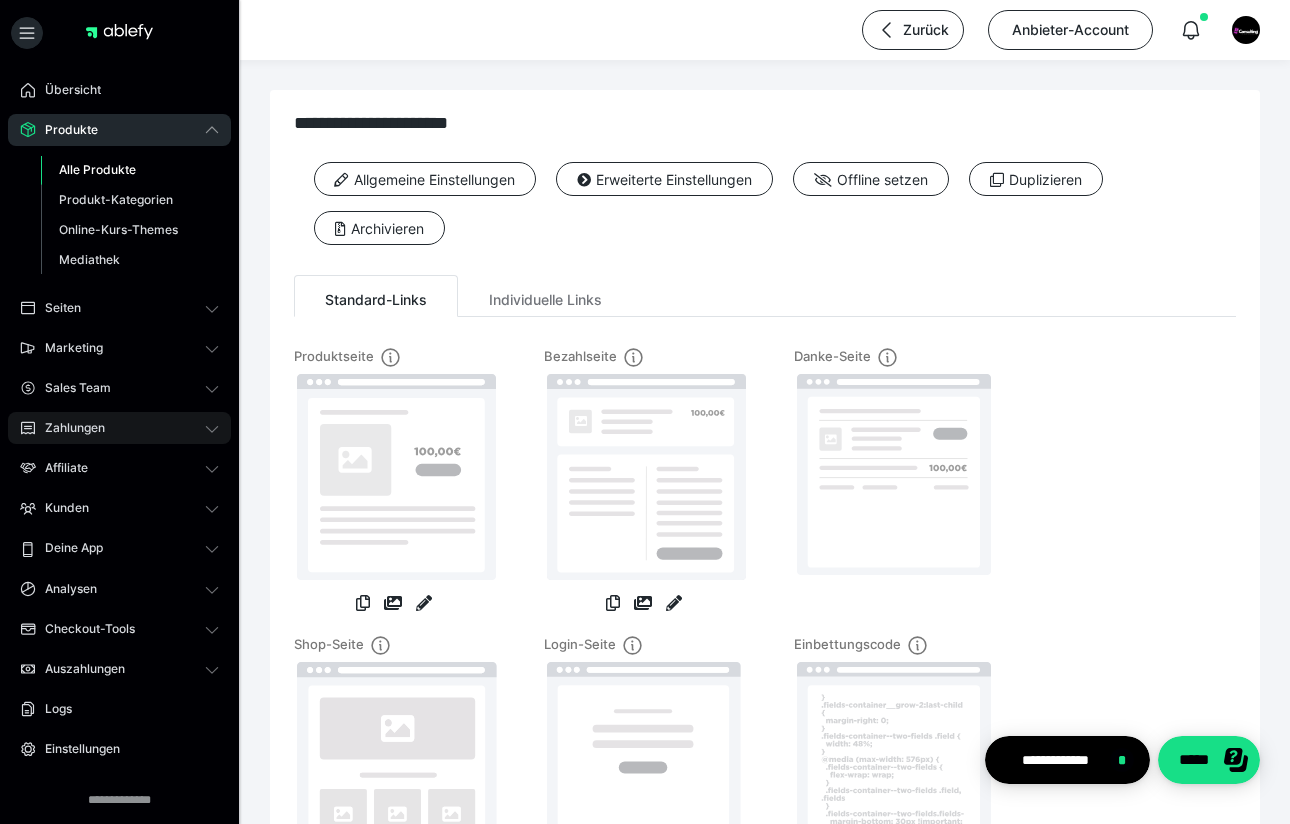 click on "Zahlungen" at bounding box center [68, 428] 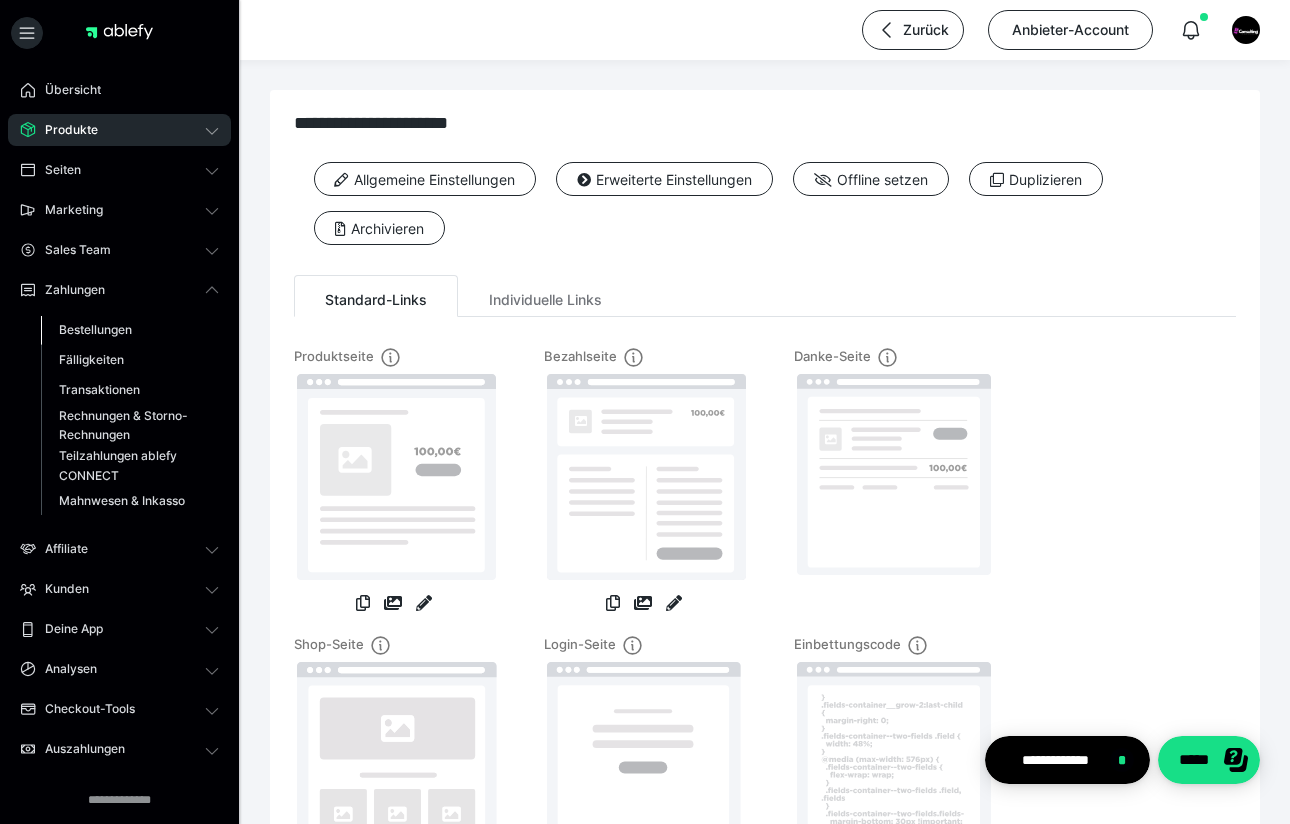 click on "Bestellungen" at bounding box center (95, 329) 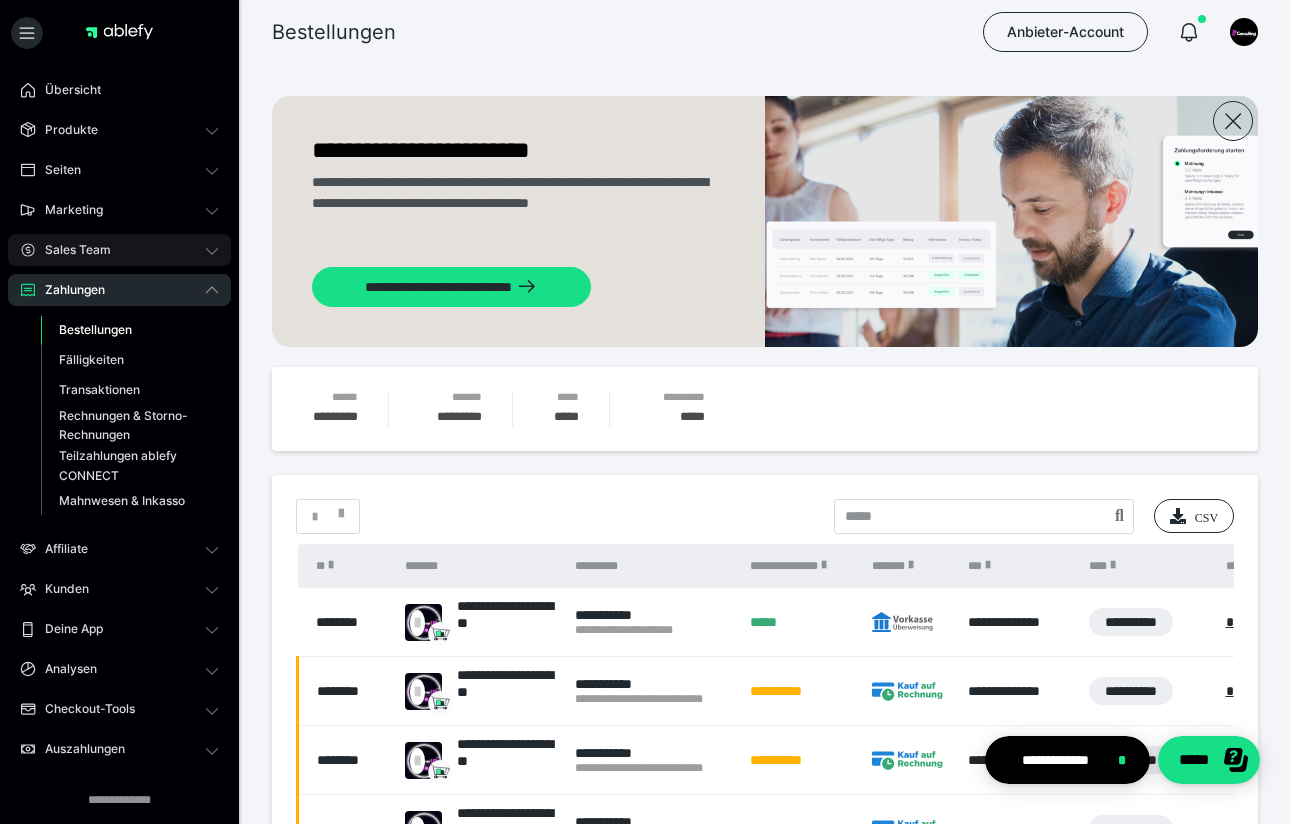click on "Sales Team" at bounding box center (119, 250) 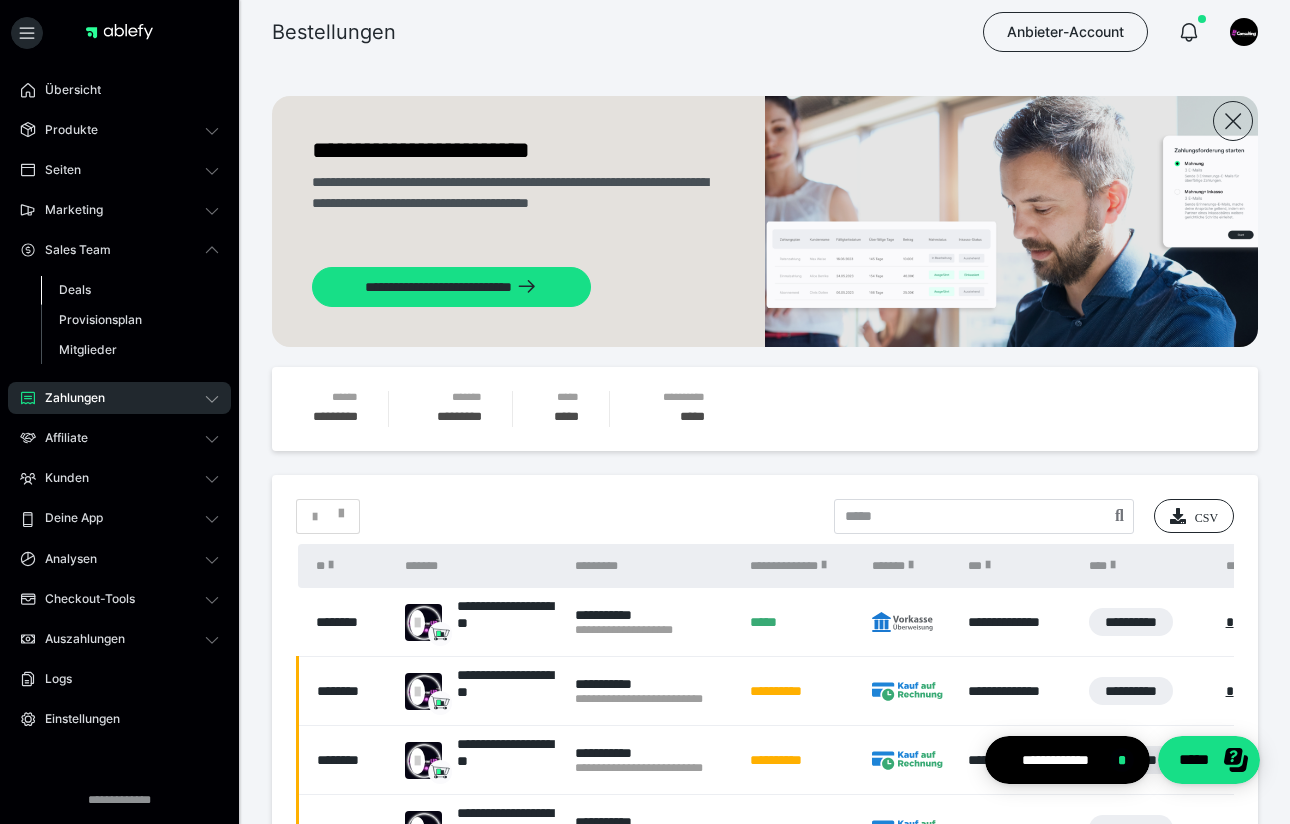 click on "Deals" at bounding box center [130, 290] 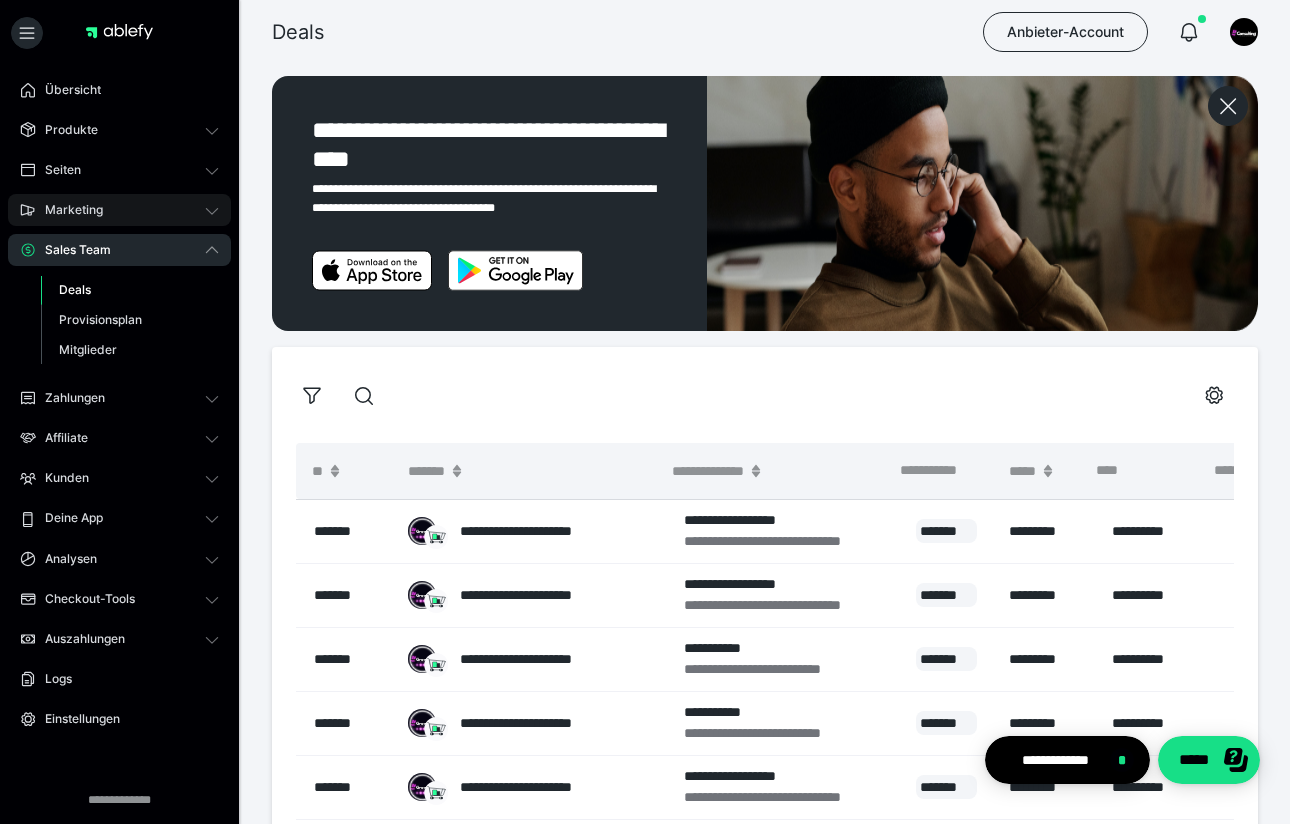 click on "Marketing" at bounding box center [67, 210] 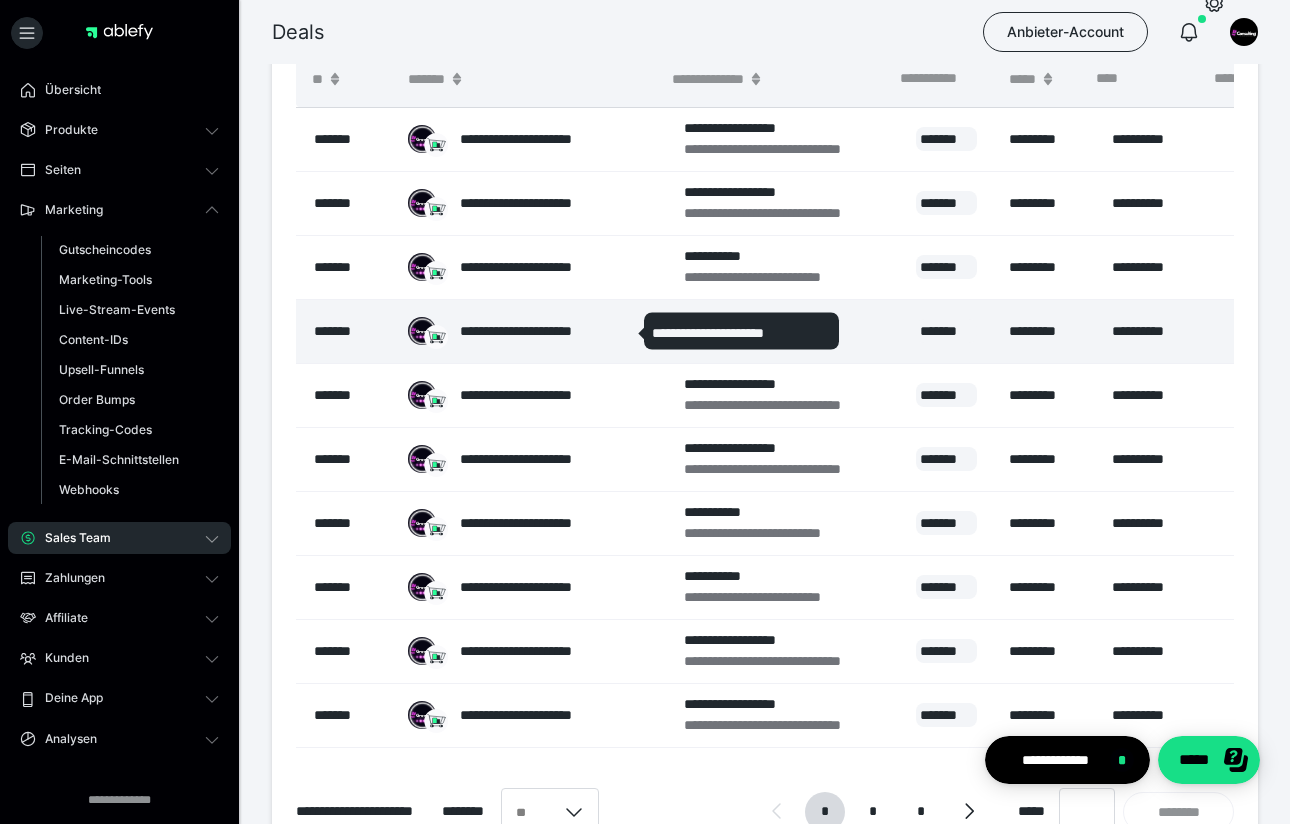 scroll, scrollTop: 552, scrollLeft: 0, axis: vertical 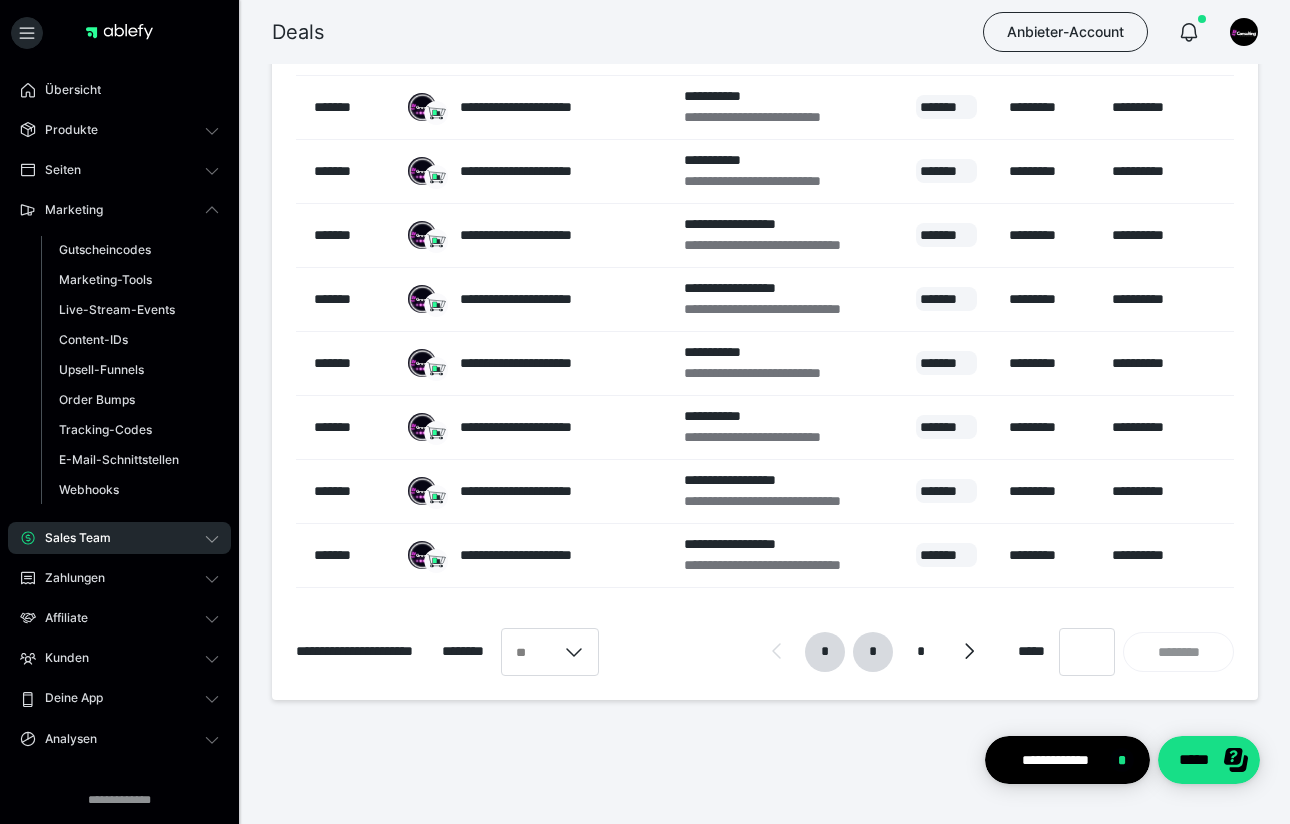 click on "*" at bounding box center (873, 652) 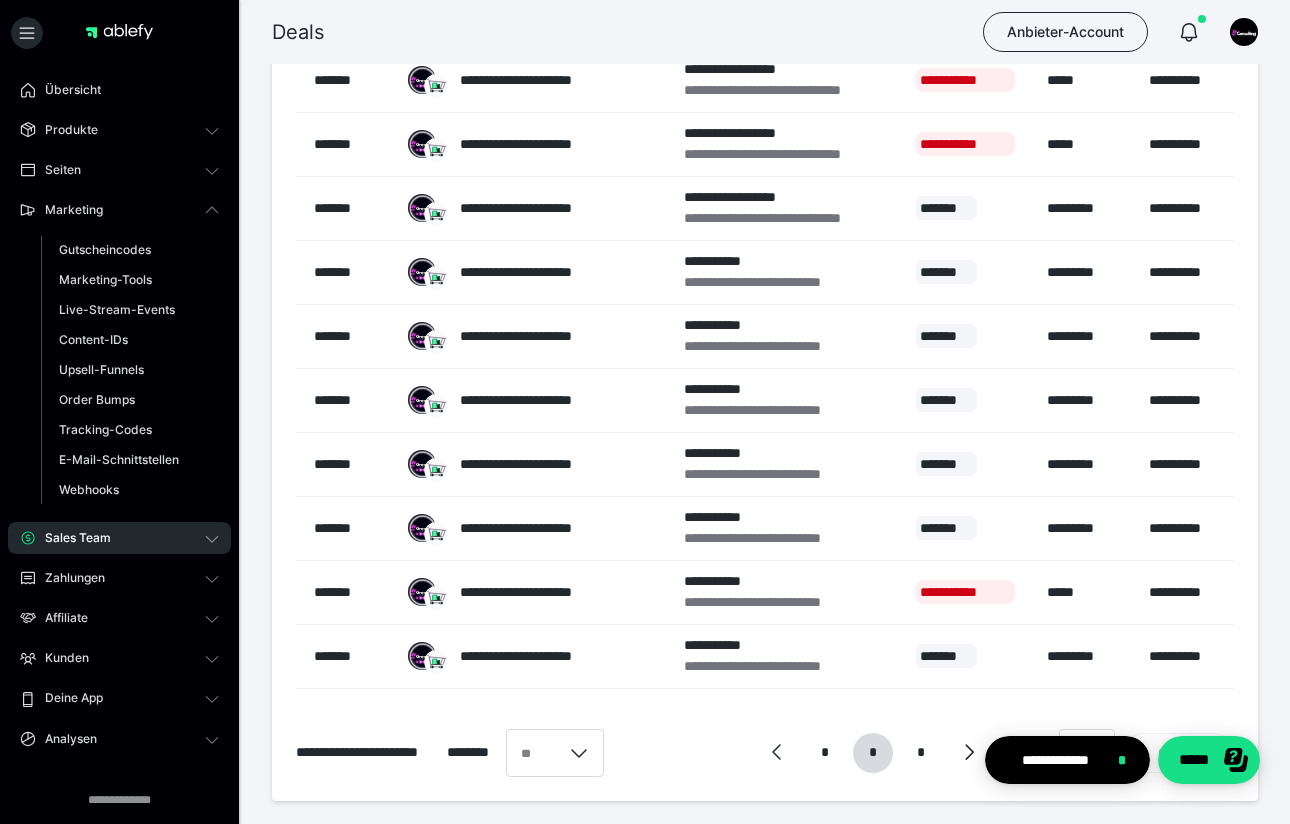 scroll, scrollTop: 449, scrollLeft: 0, axis: vertical 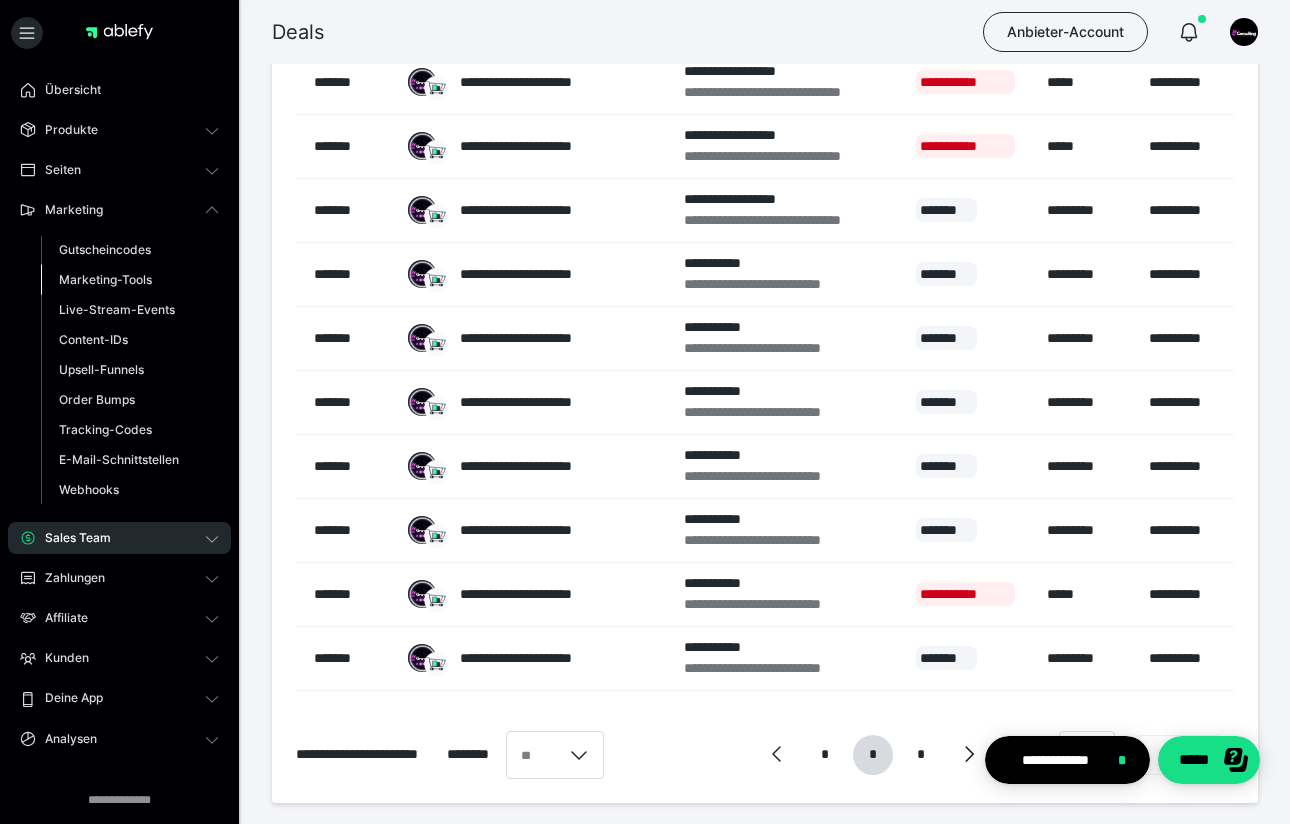 click on "Marketing-Tools" at bounding box center (105, 279) 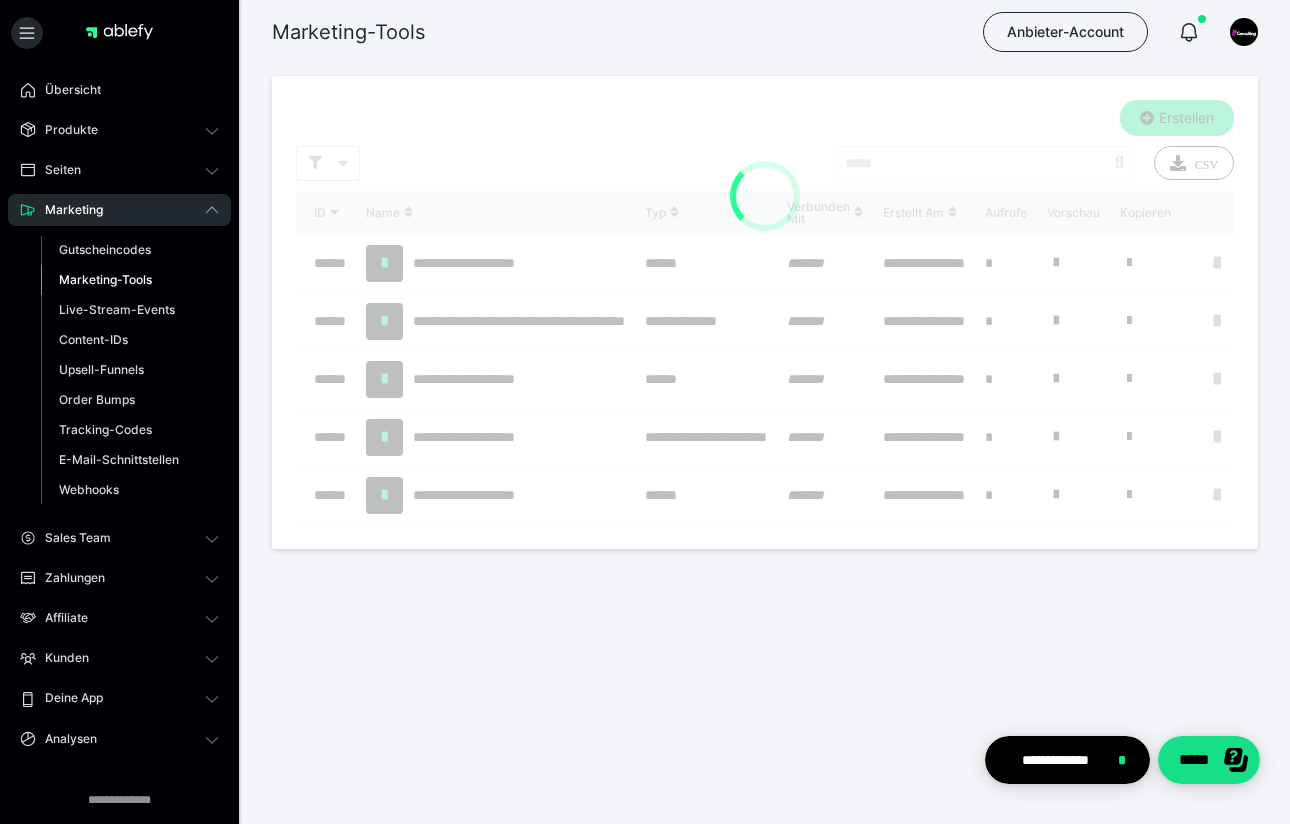 scroll, scrollTop: 0, scrollLeft: 0, axis: both 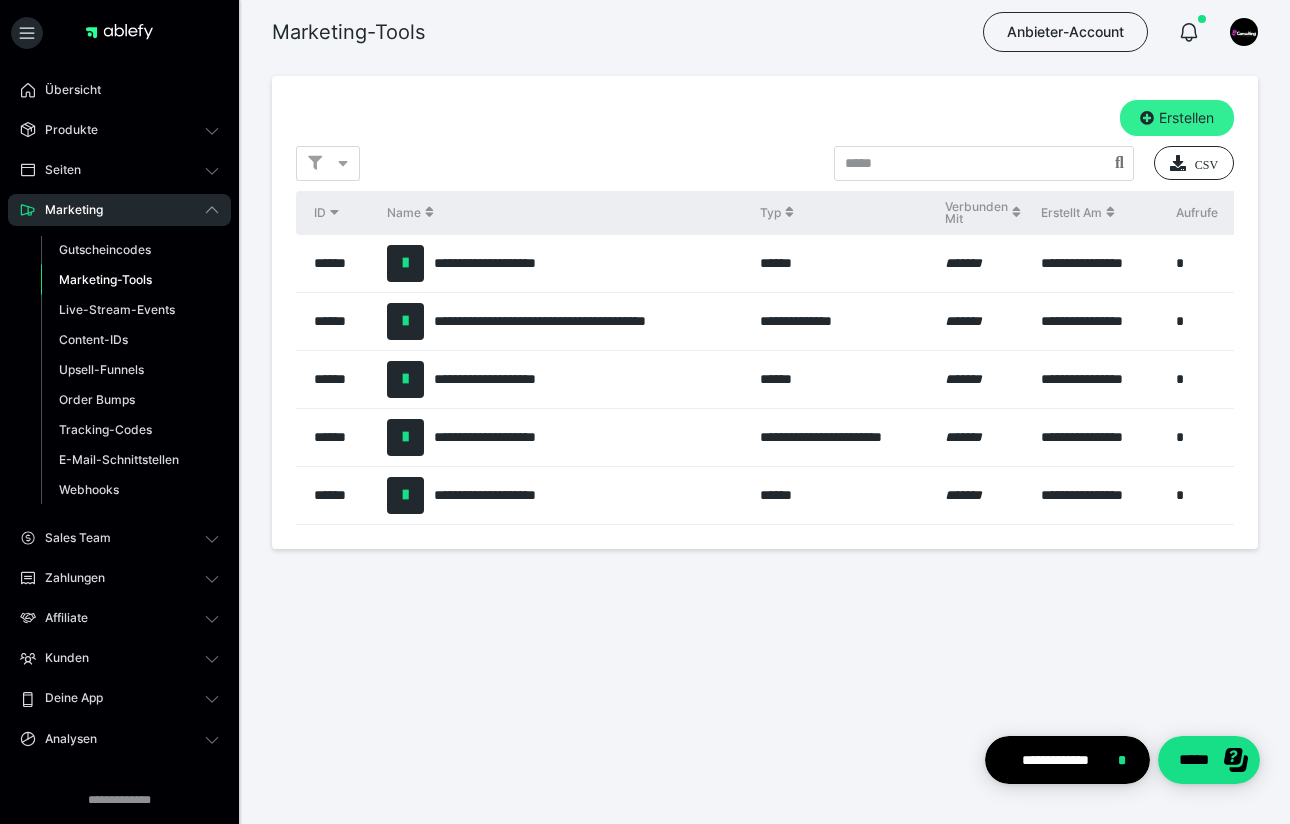 click at bounding box center (1147, 118) 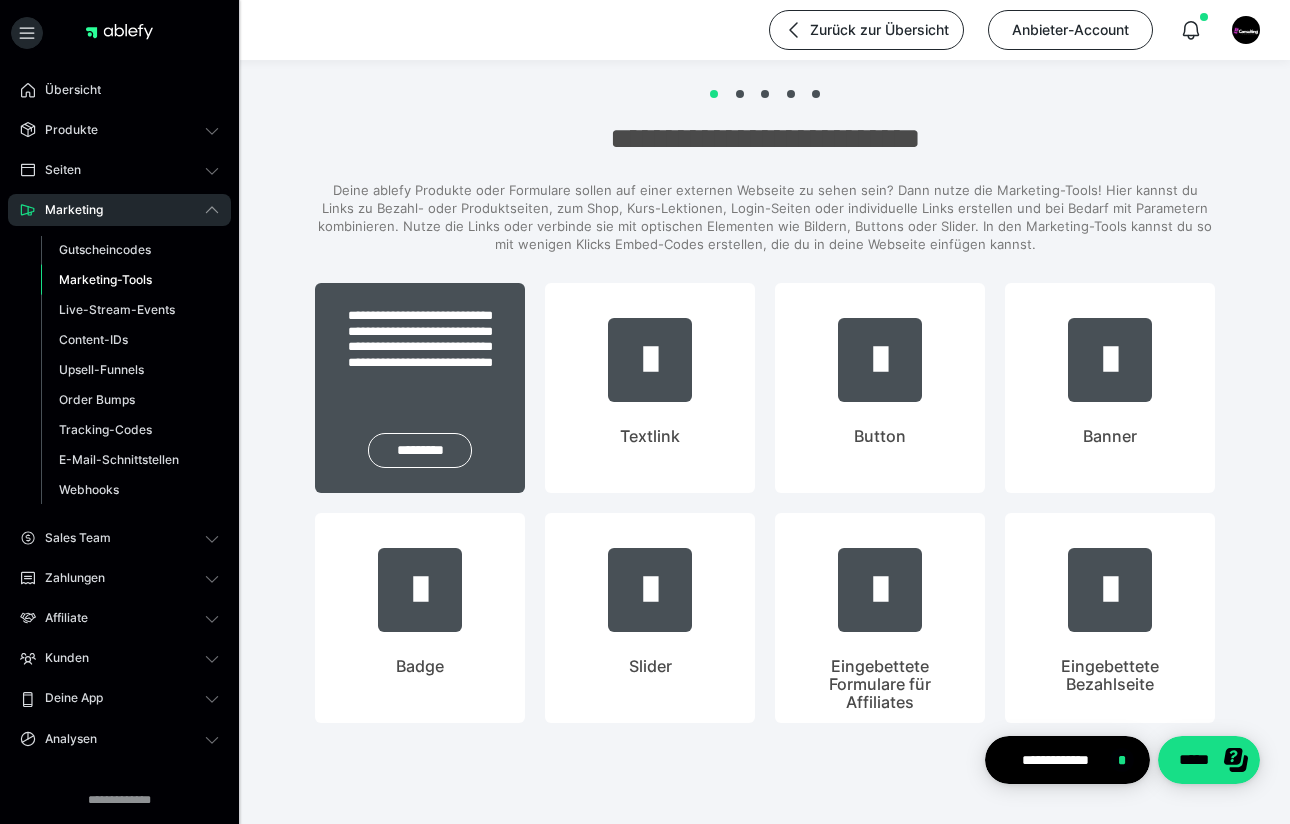 click on "**********" at bounding box center [420, 345] 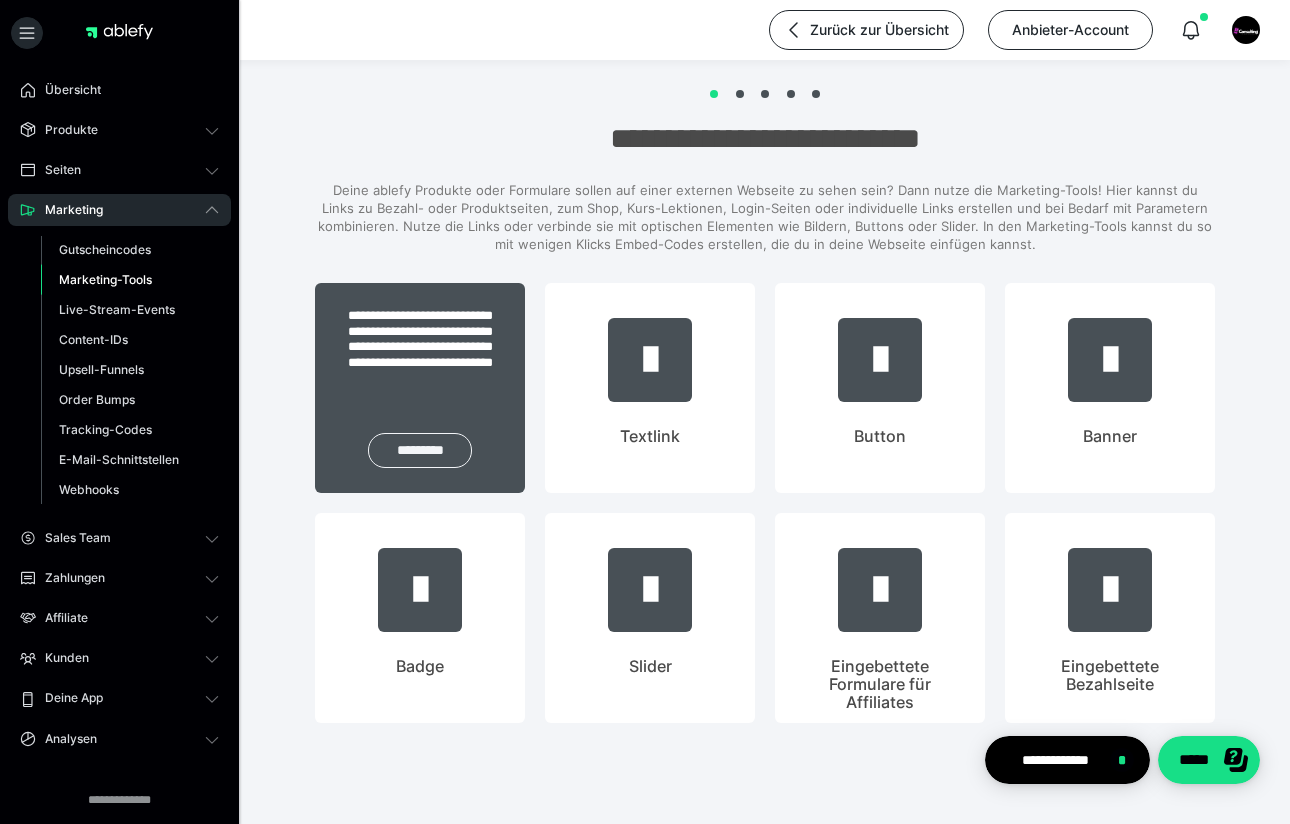 click on "*********" at bounding box center [420, 450] 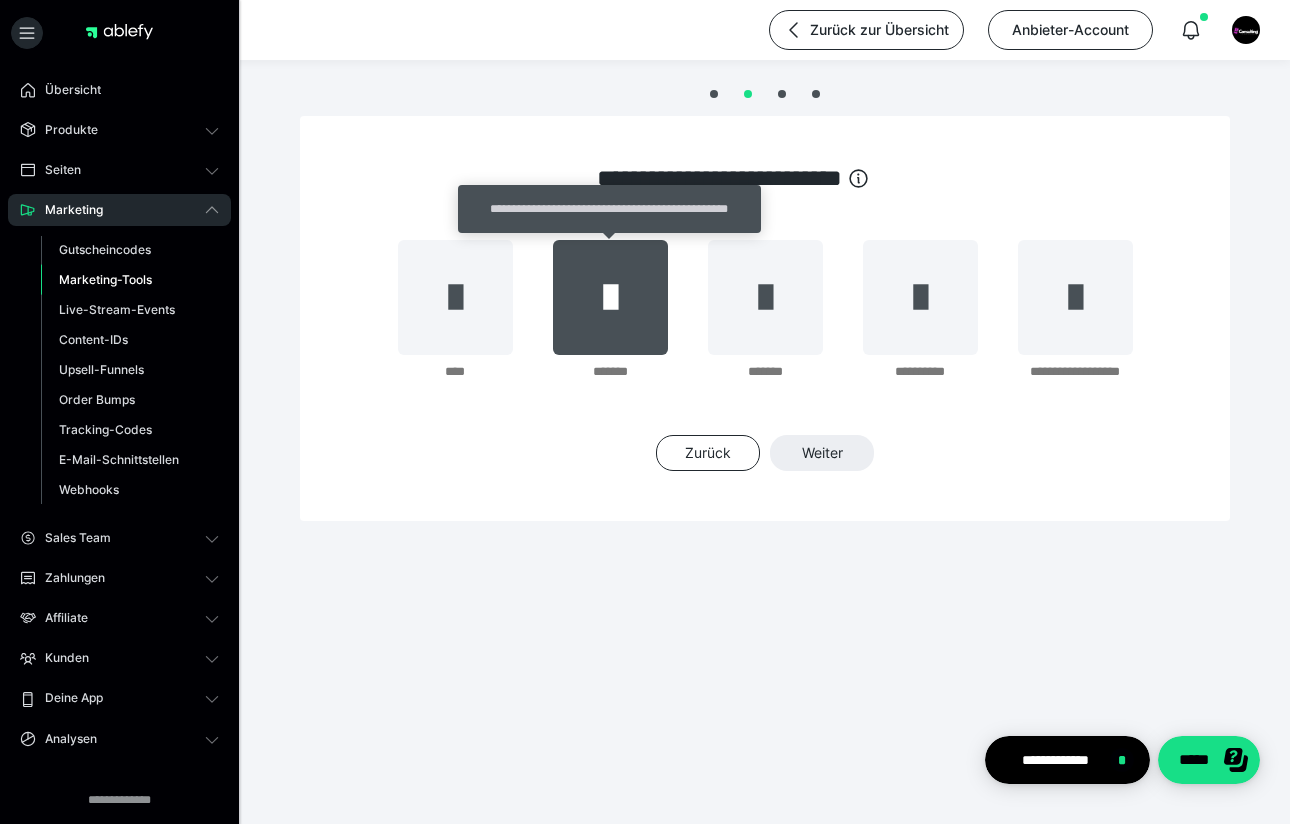 click at bounding box center (610, 297) 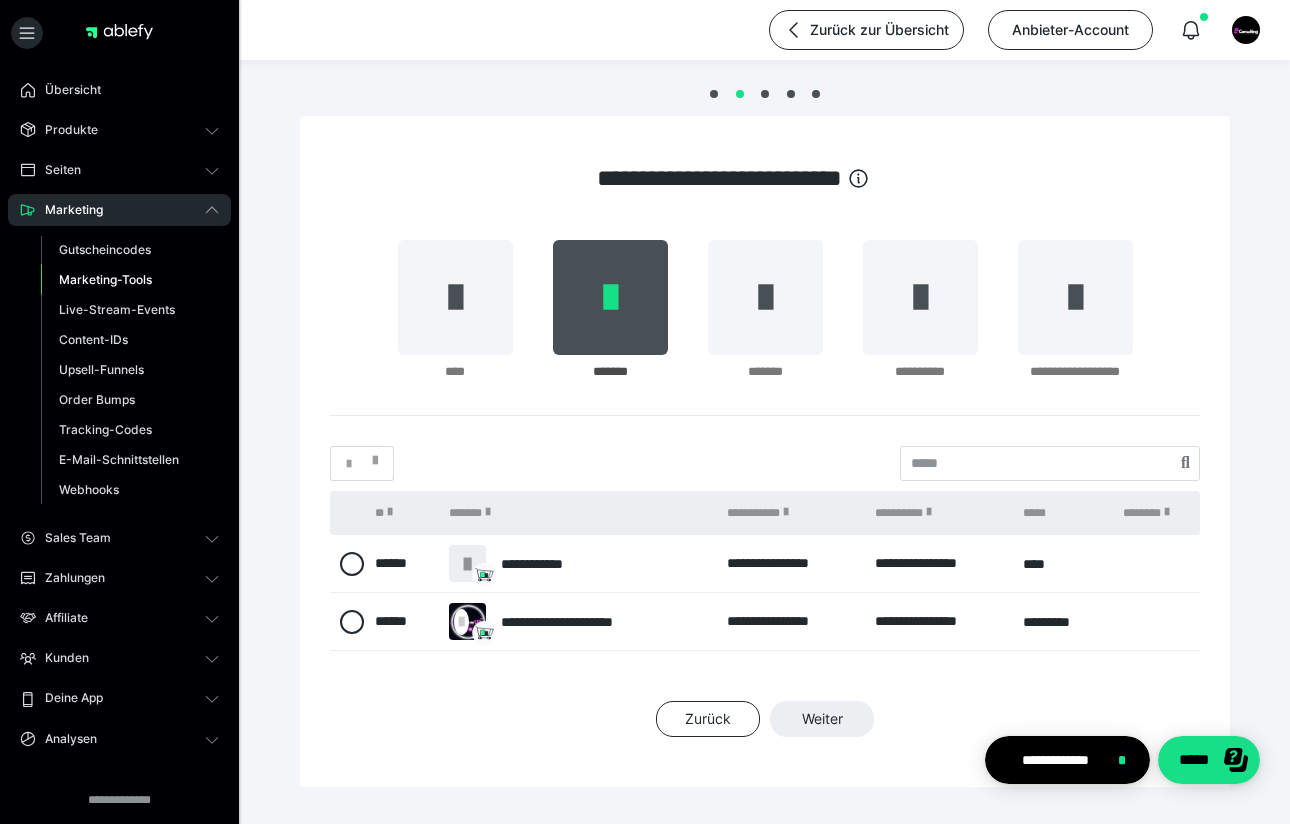 click on "******" at bounding box center [401, 622] 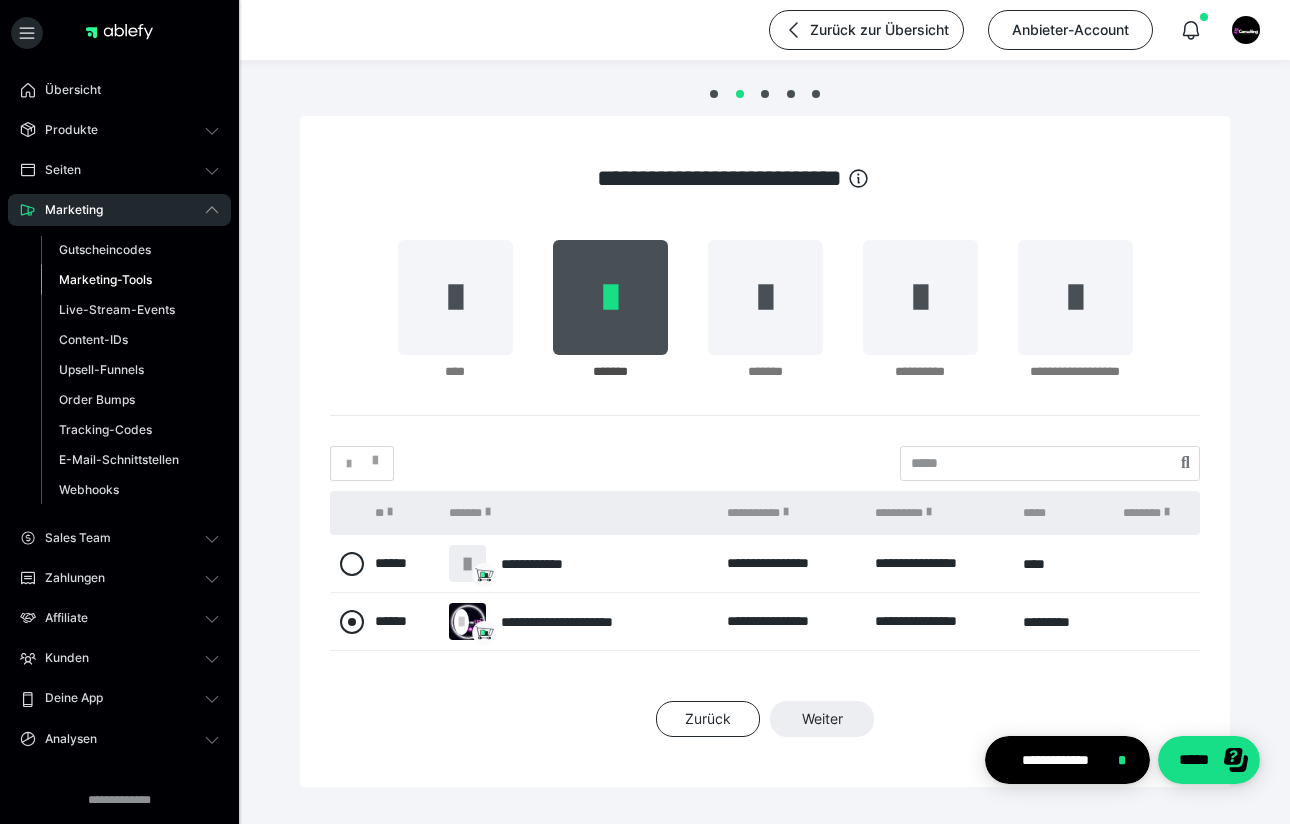 click at bounding box center (352, 622) 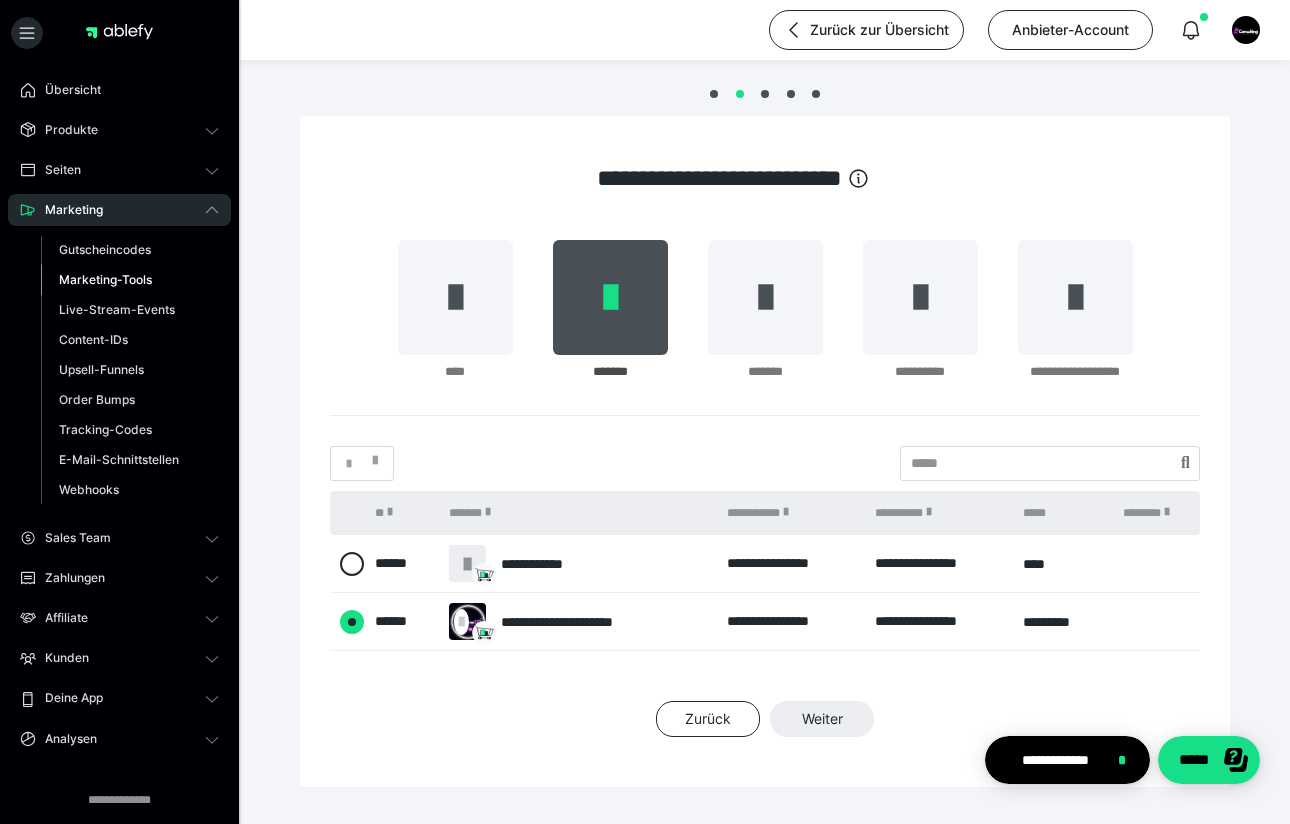 radio on "****" 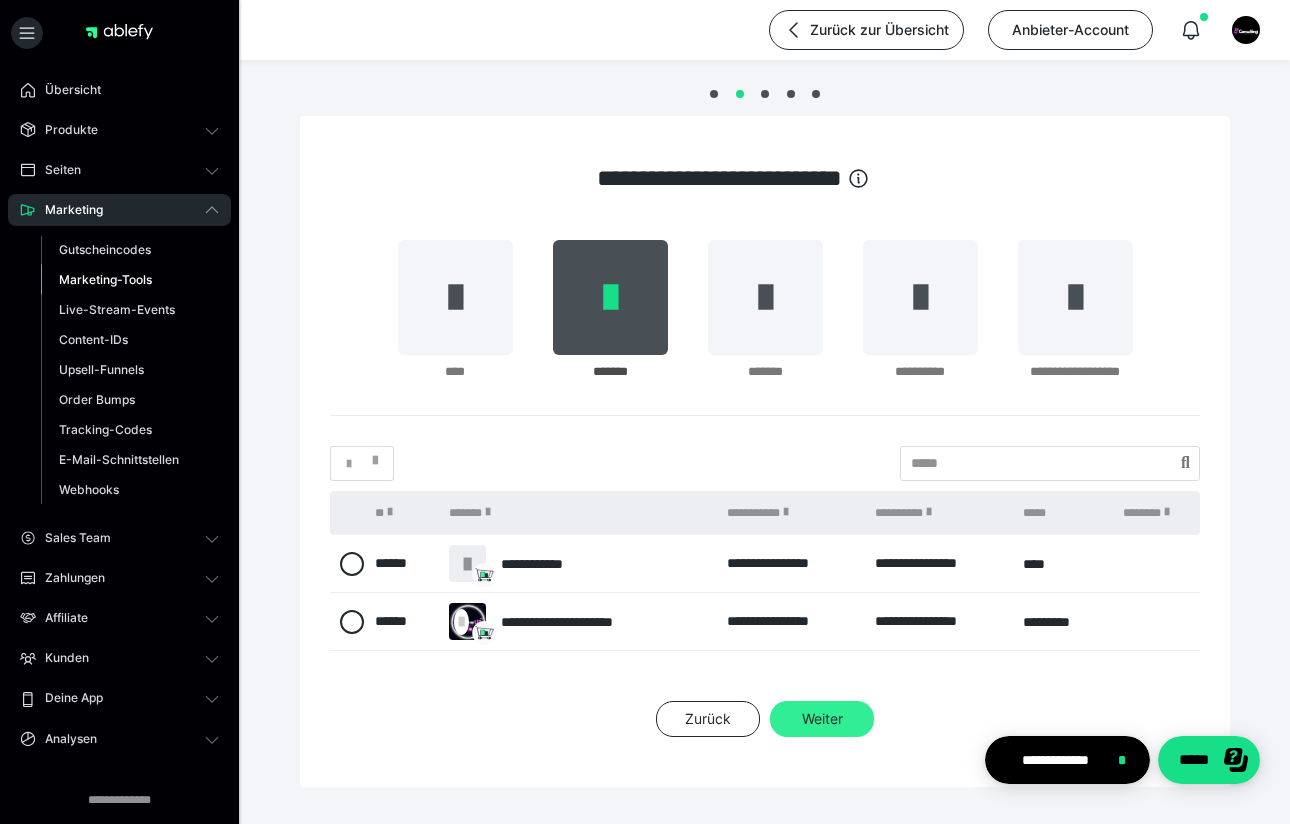 click on "Weiter" at bounding box center (822, 719) 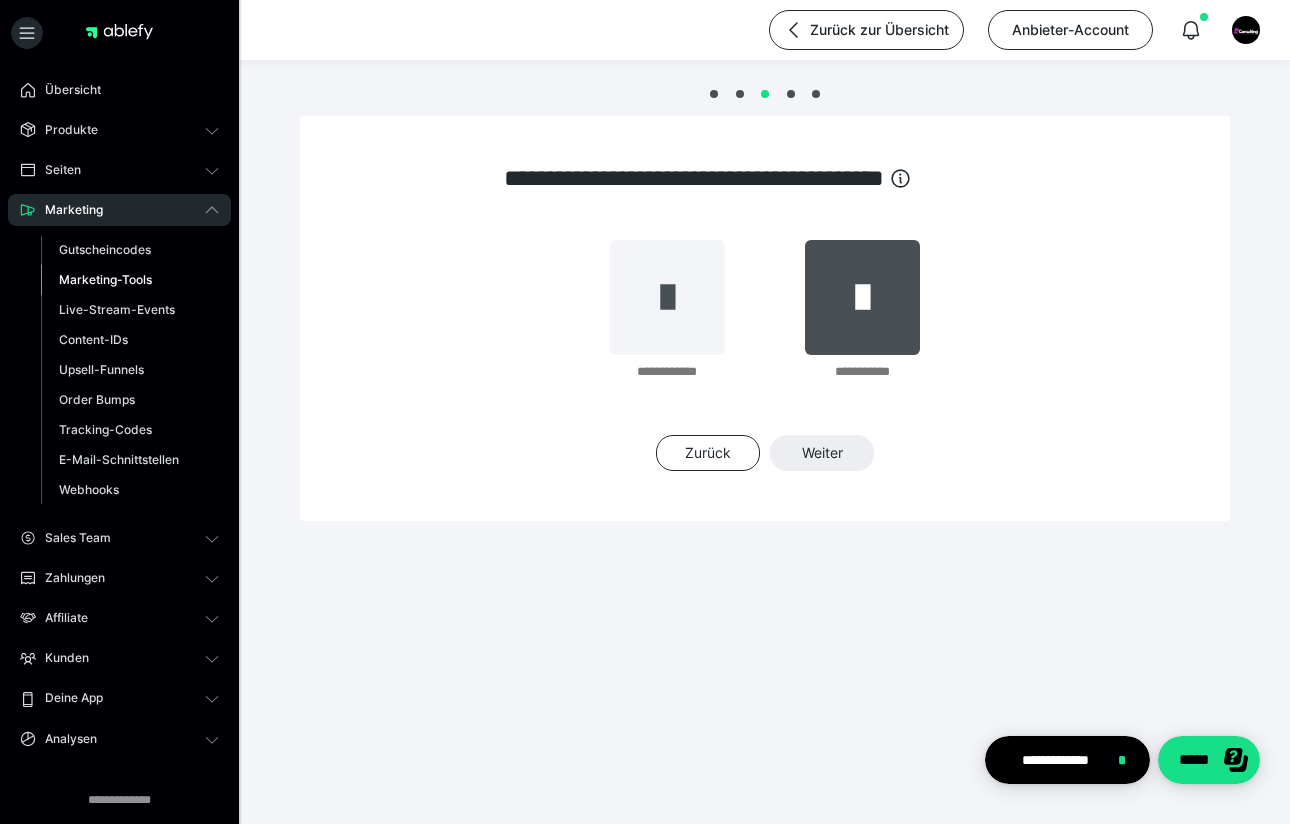 click at bounding box center (862, 297) 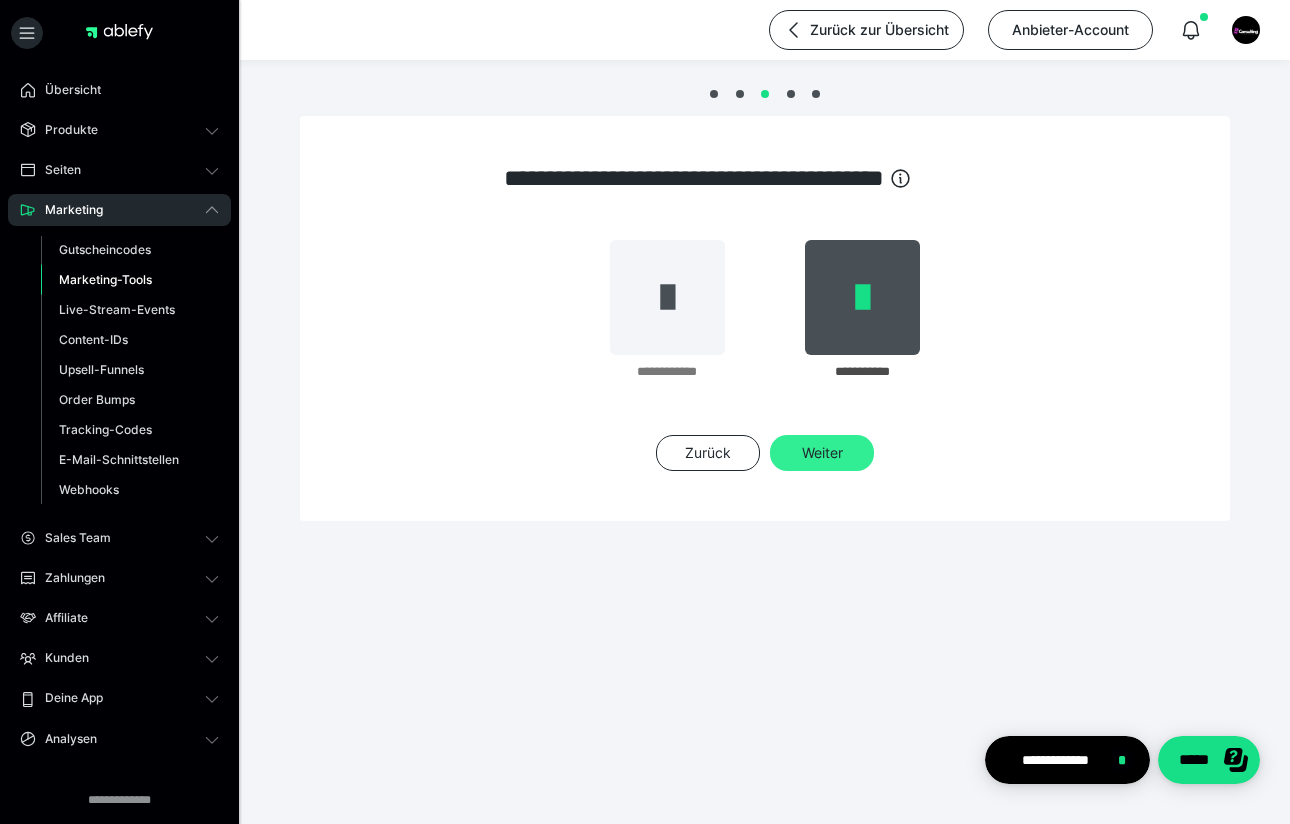 click on "Weiter" at bounding box center (822, 453) 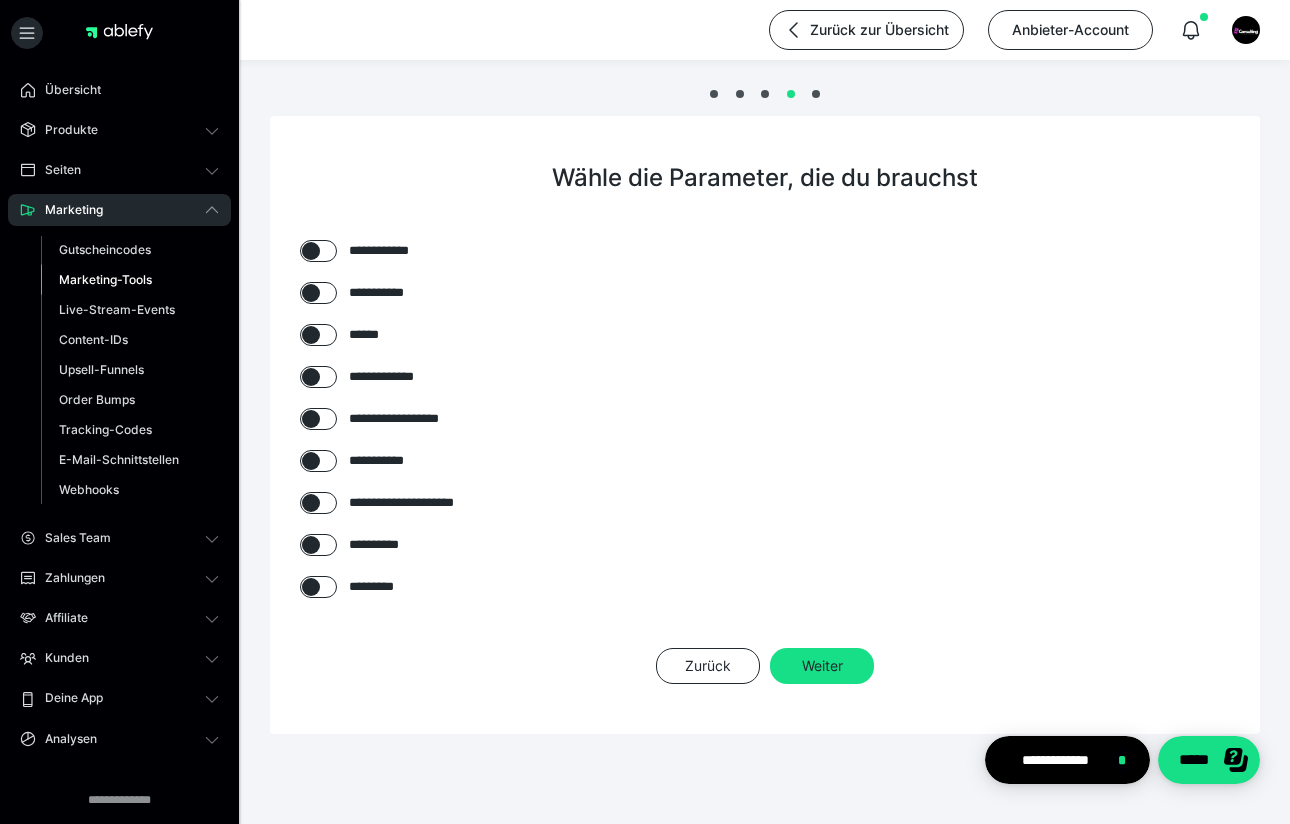 click on "**********" at bounding box center [390, 251] 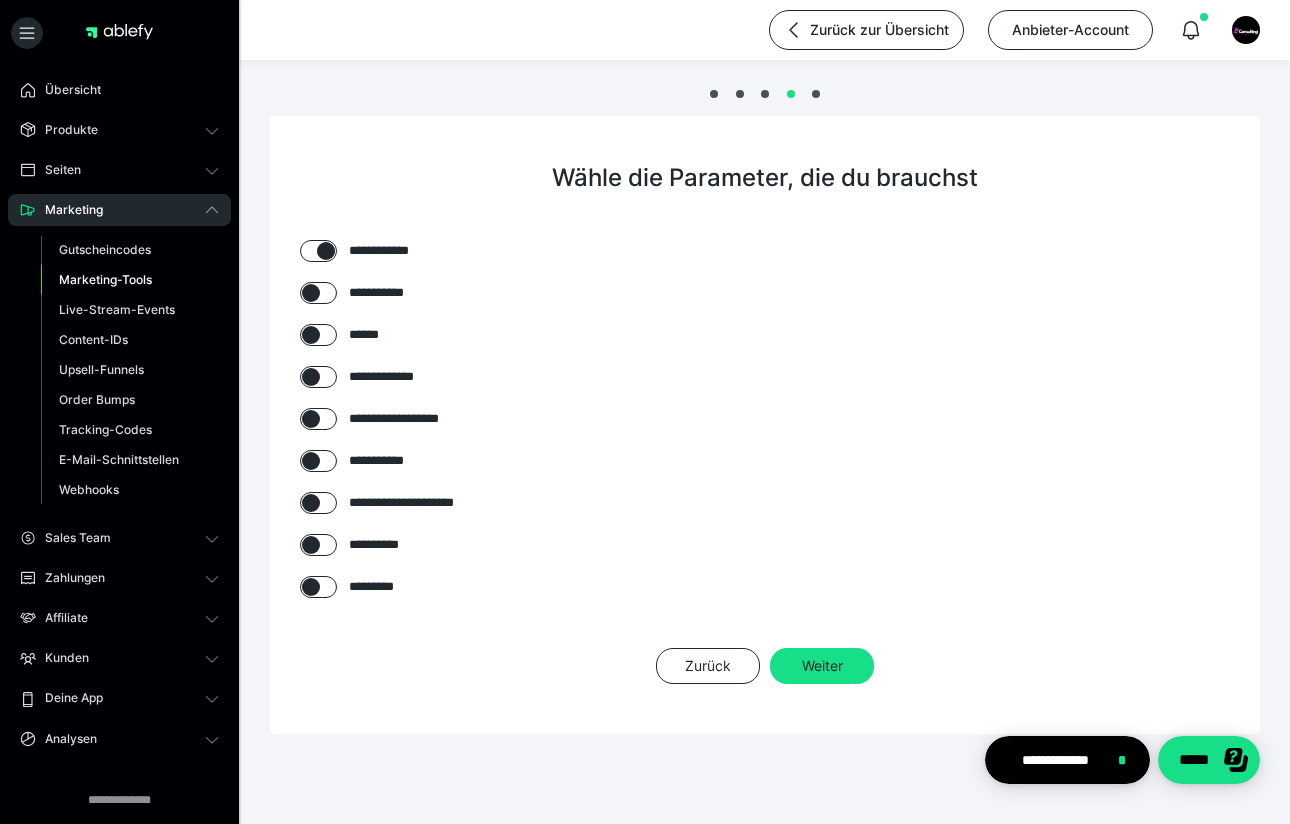 checkbox on "****" 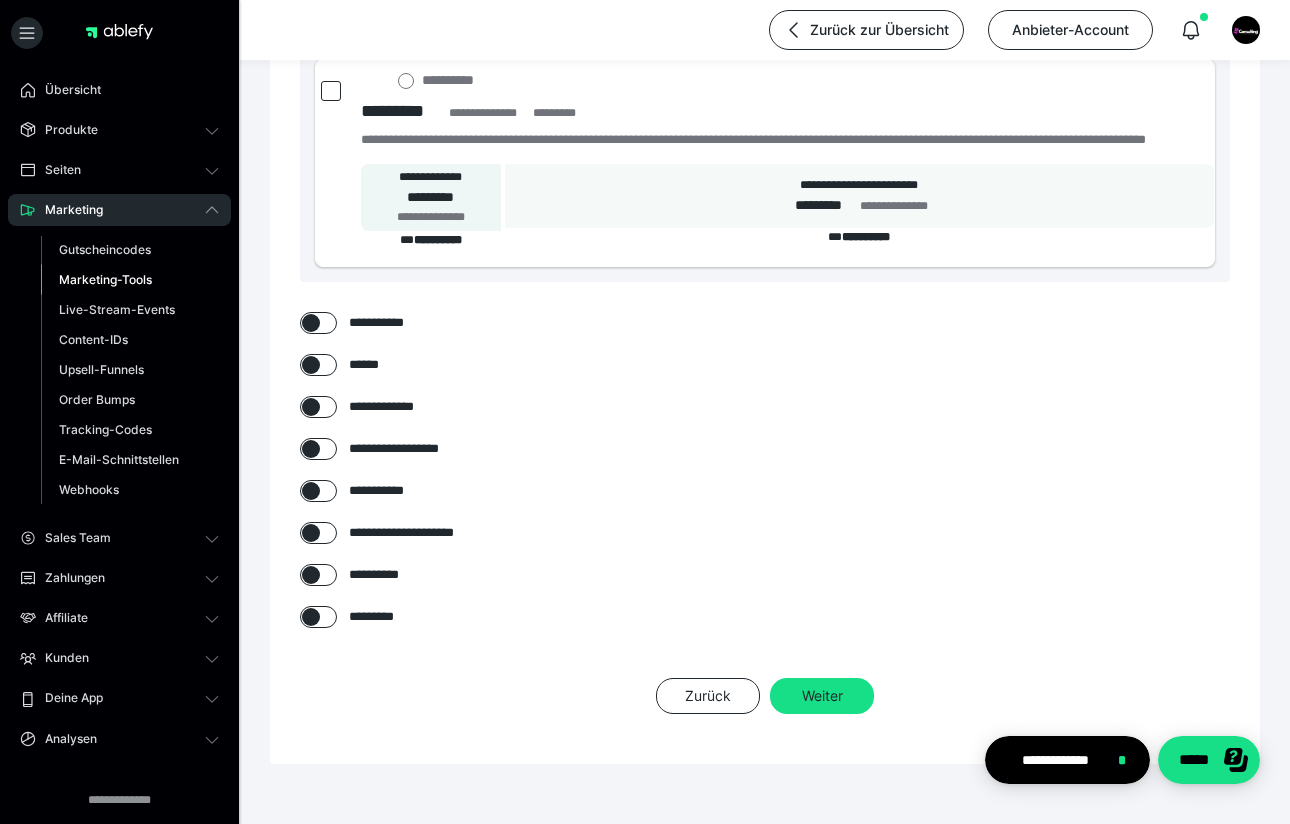 scroll, scrollTop: 239, scrollLeft: 0, axis: vertical 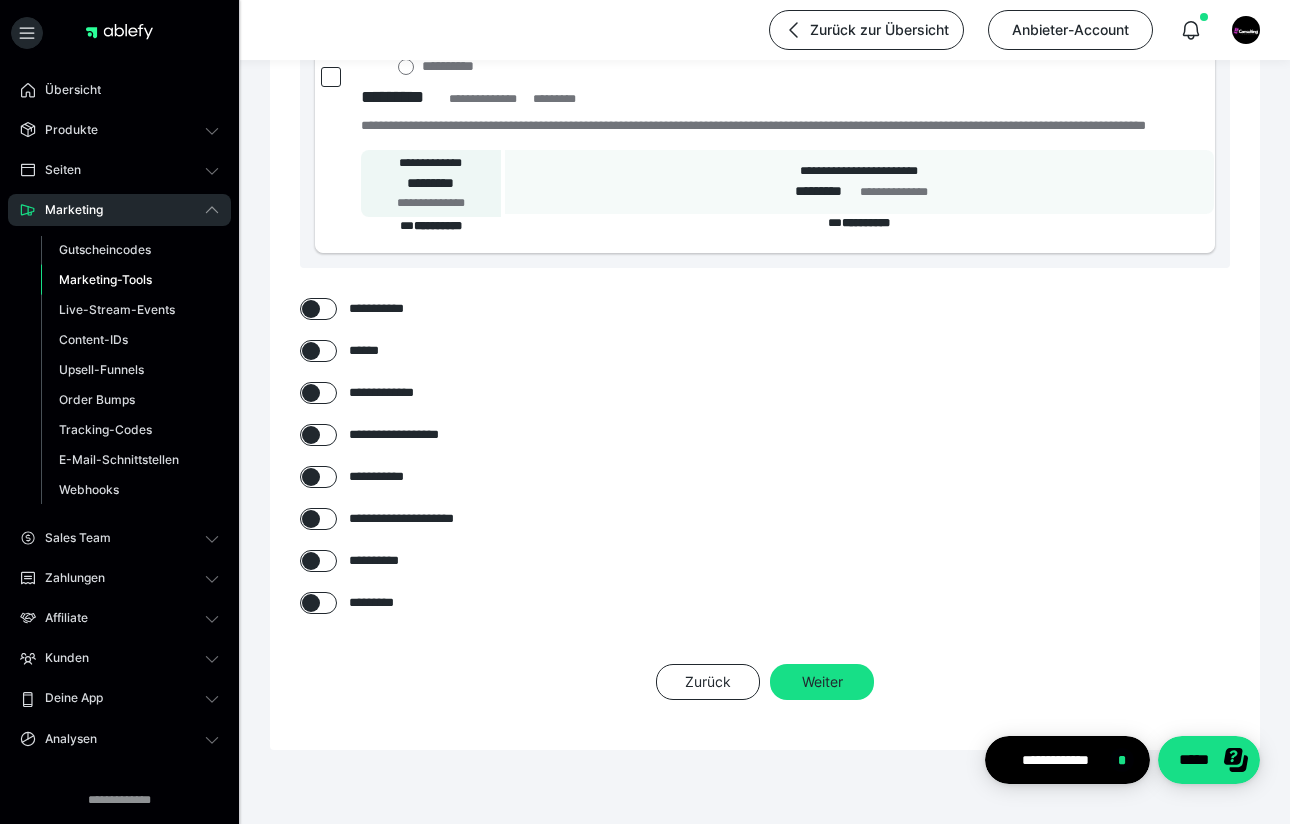 click at bounding box center (311, 561) 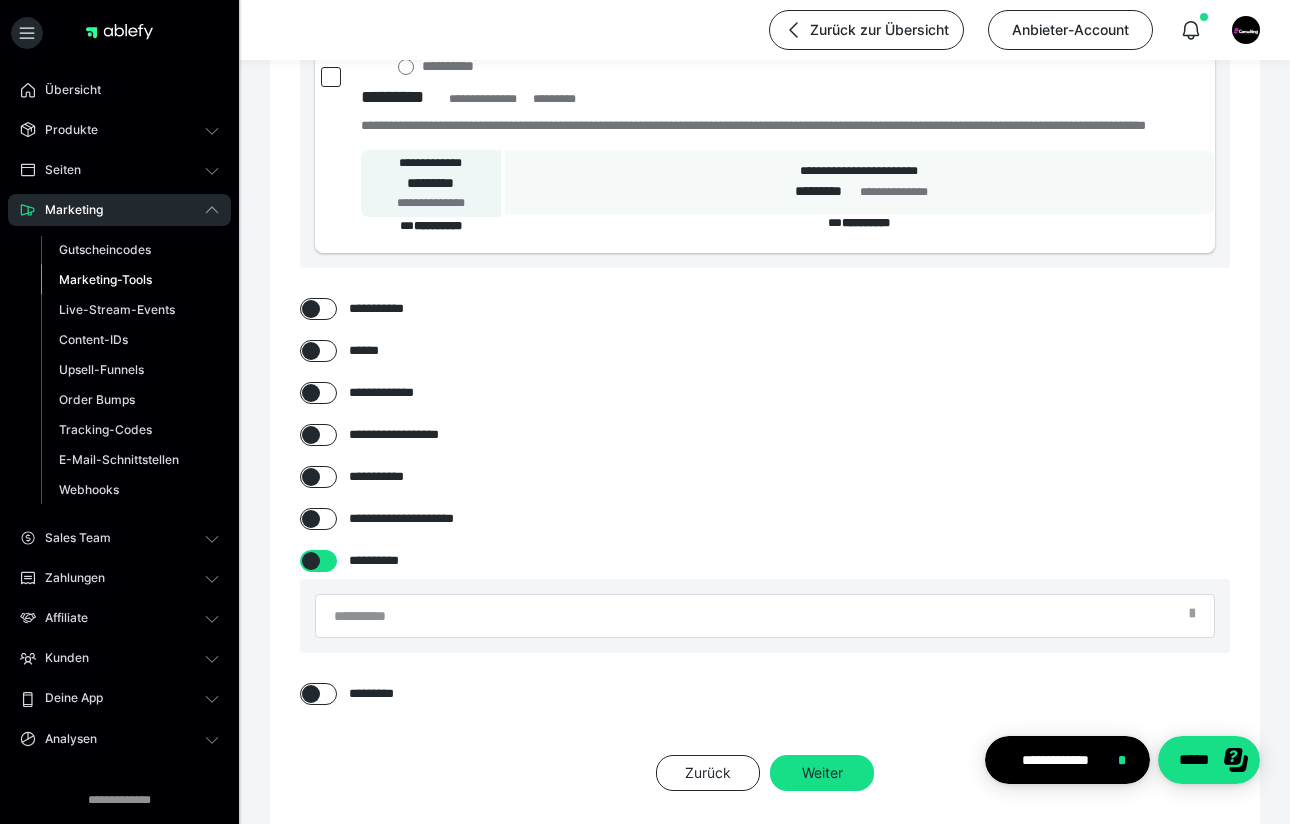click at bounding box center (311, 561) 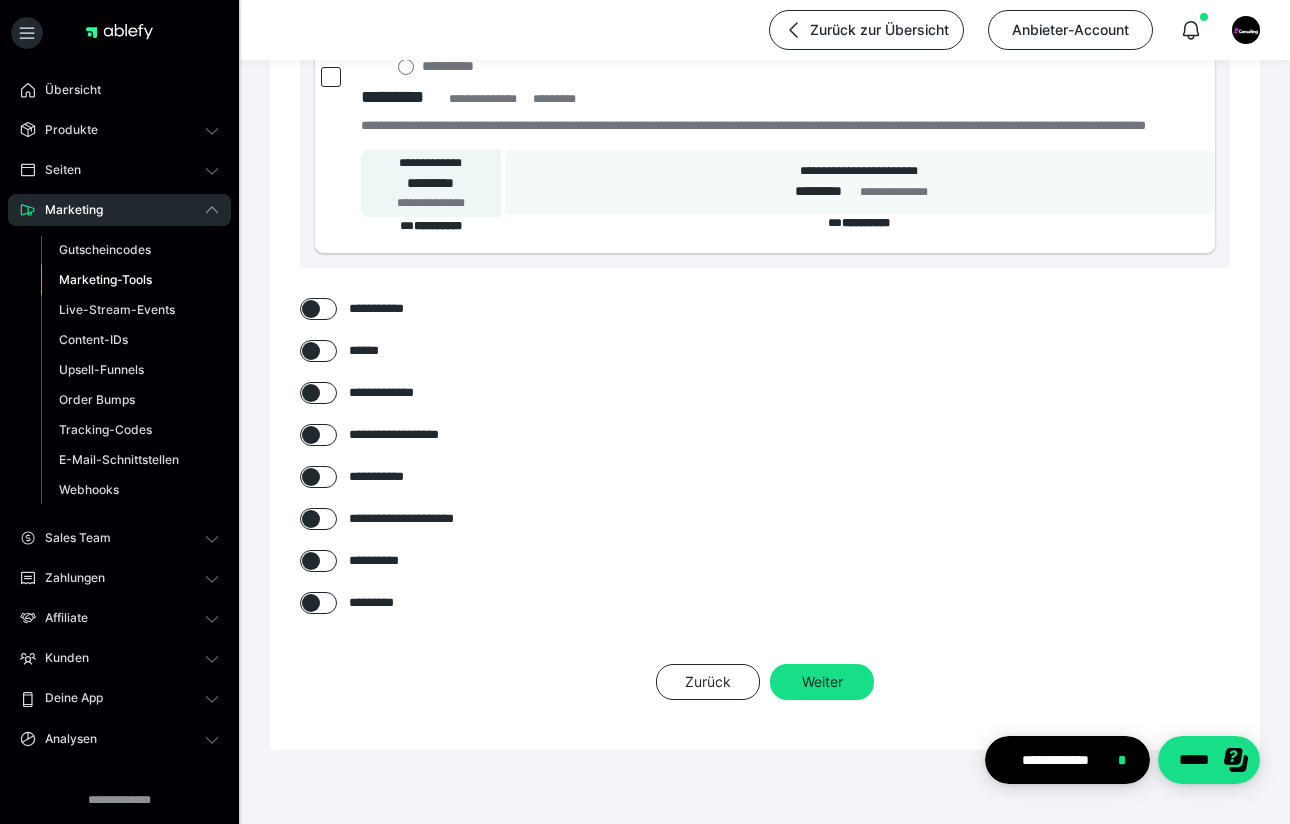 click at bounding box center (311, 603) 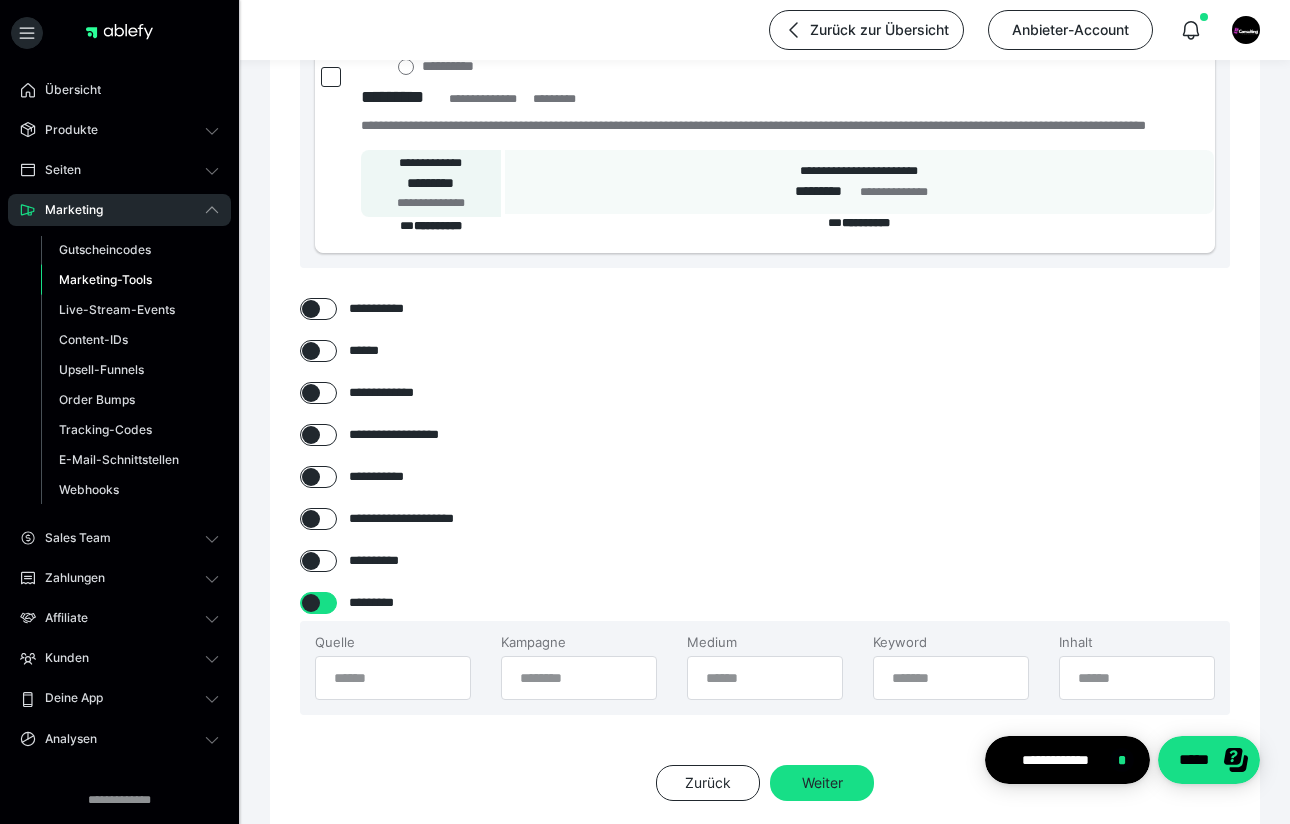 click at bounding box center (311, 603) 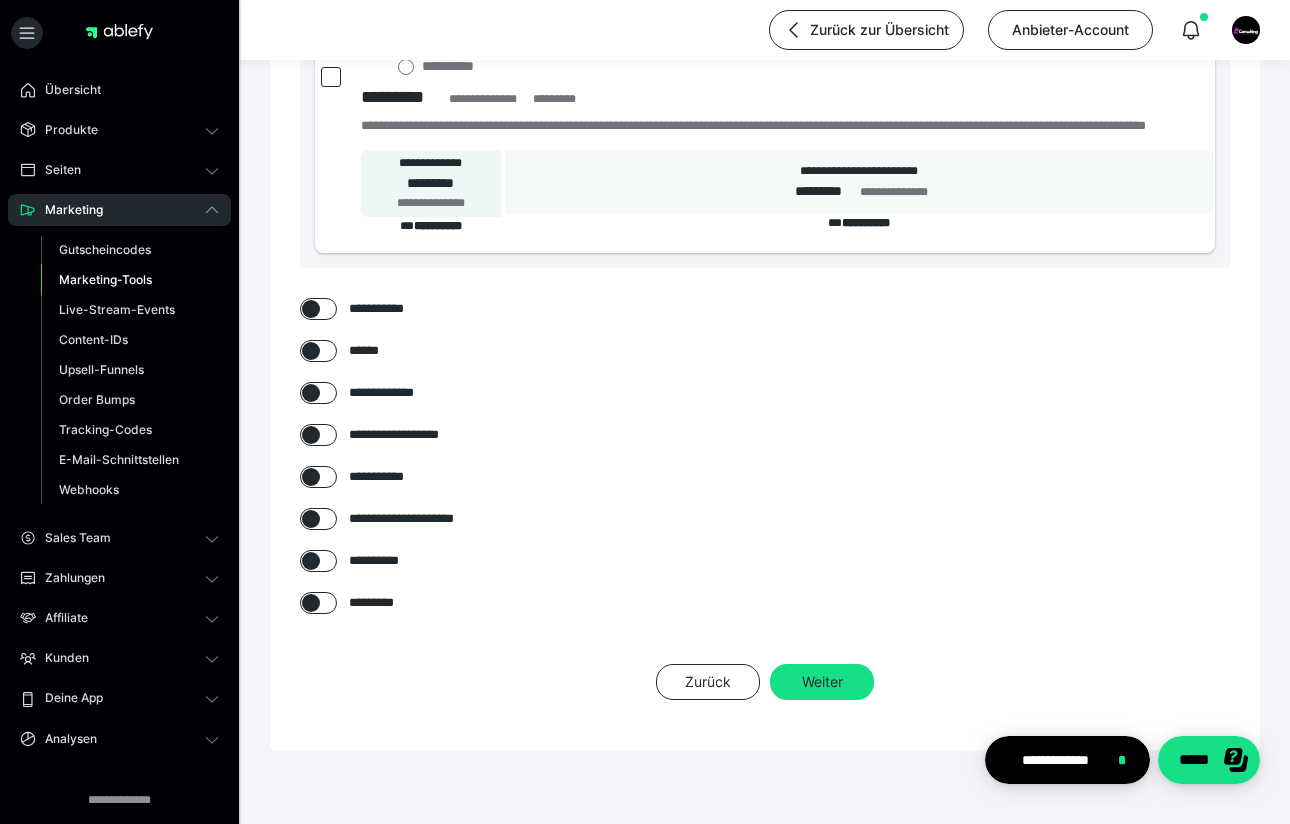 click at bounding box center (311, 477) 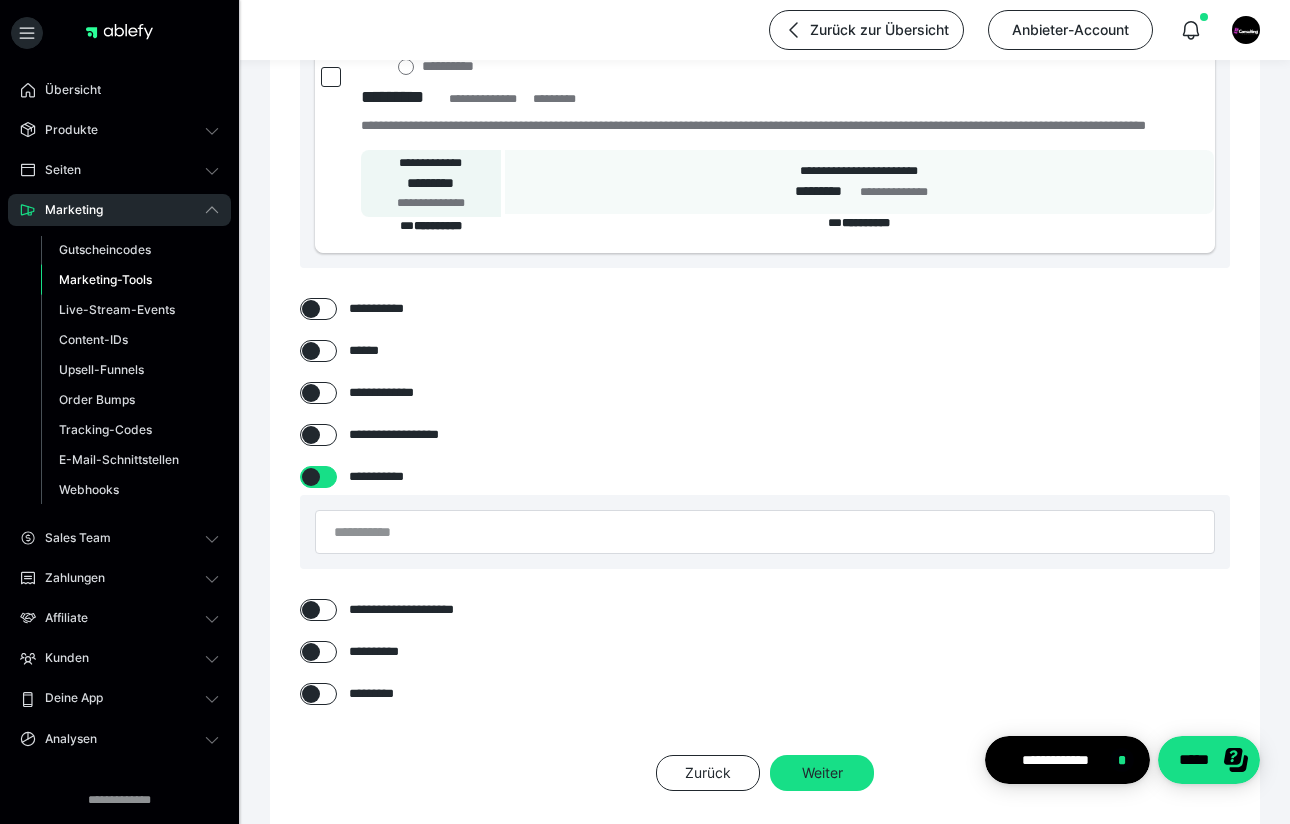 click at bounding box center [311, 477] 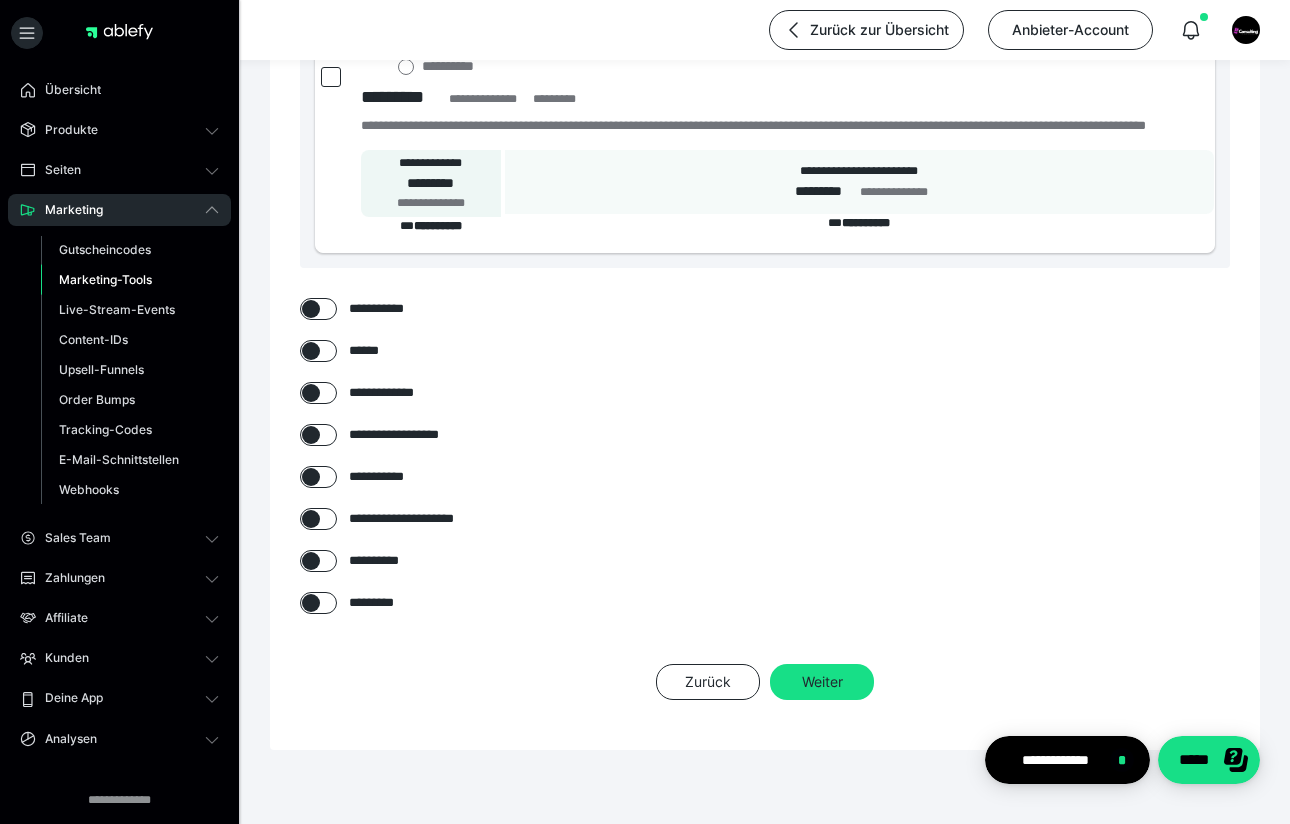 click at bounding box center (318, 435) 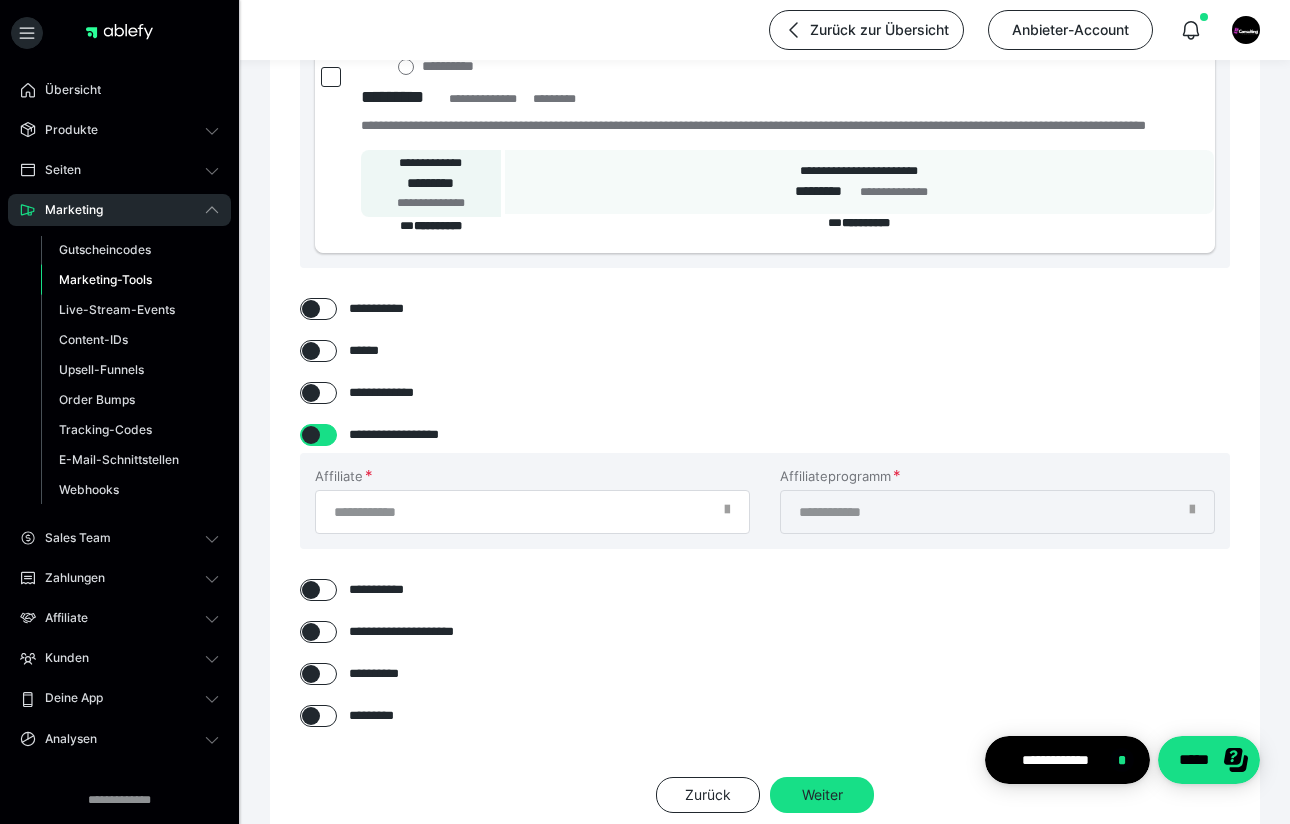 click at bounding box center [311, 435] 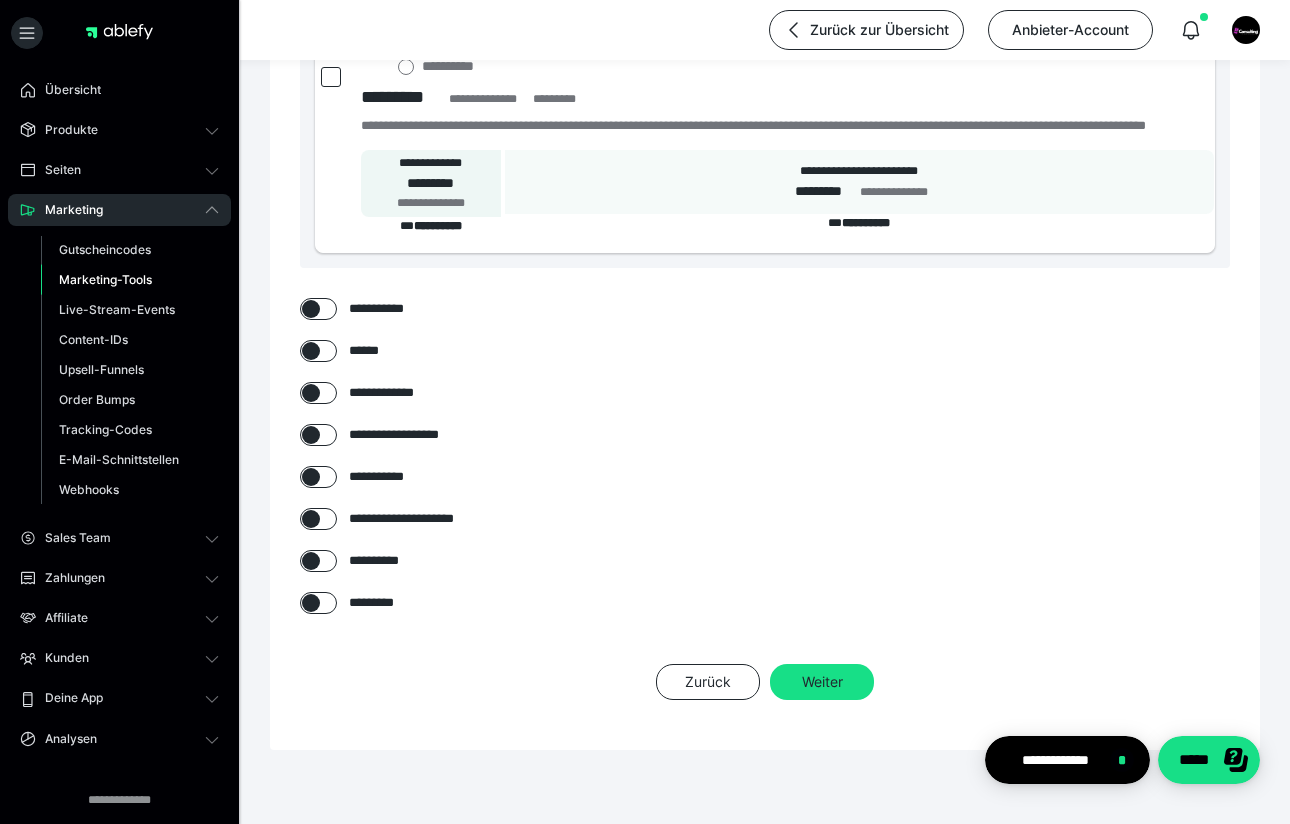 click at bounding box center (318, 393) 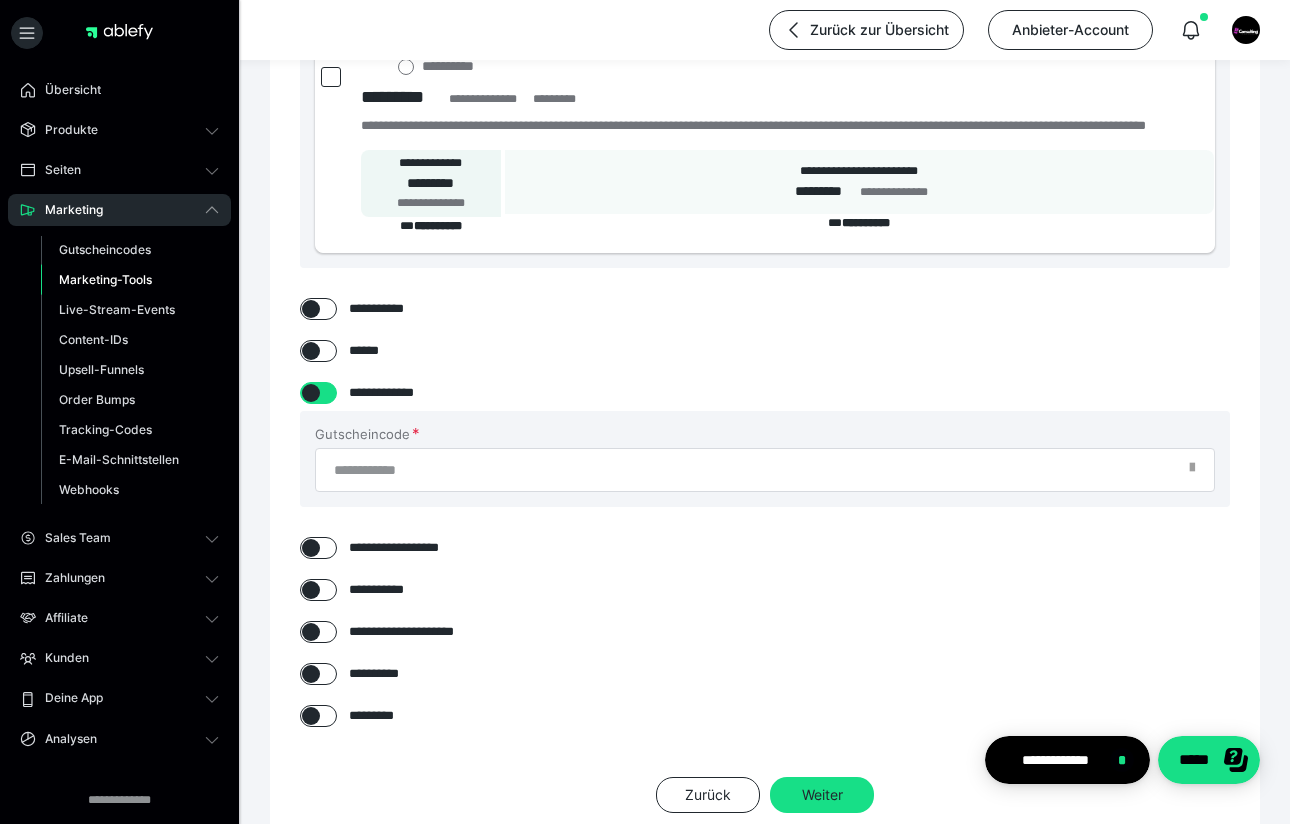 click at bounding box center (311, 393) 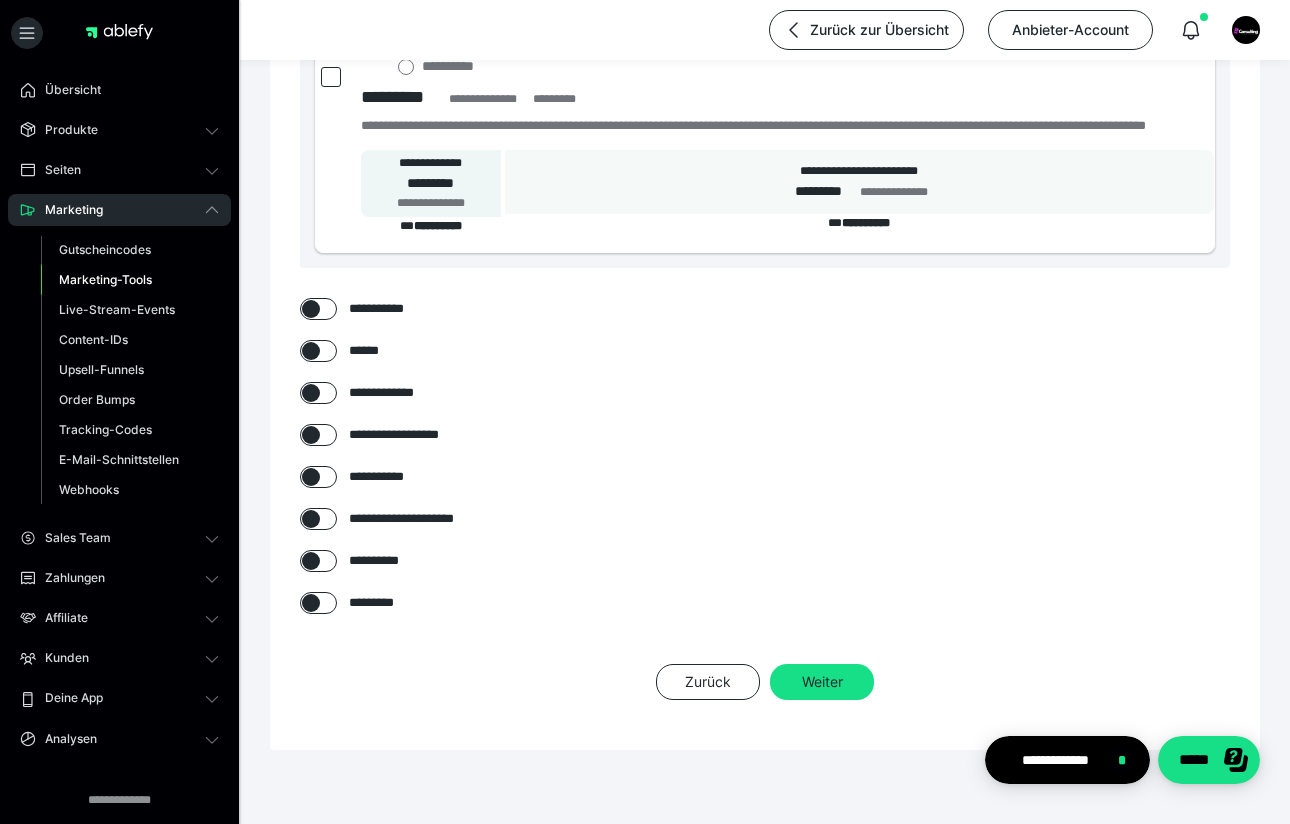 click at bounding box center [311, 351] 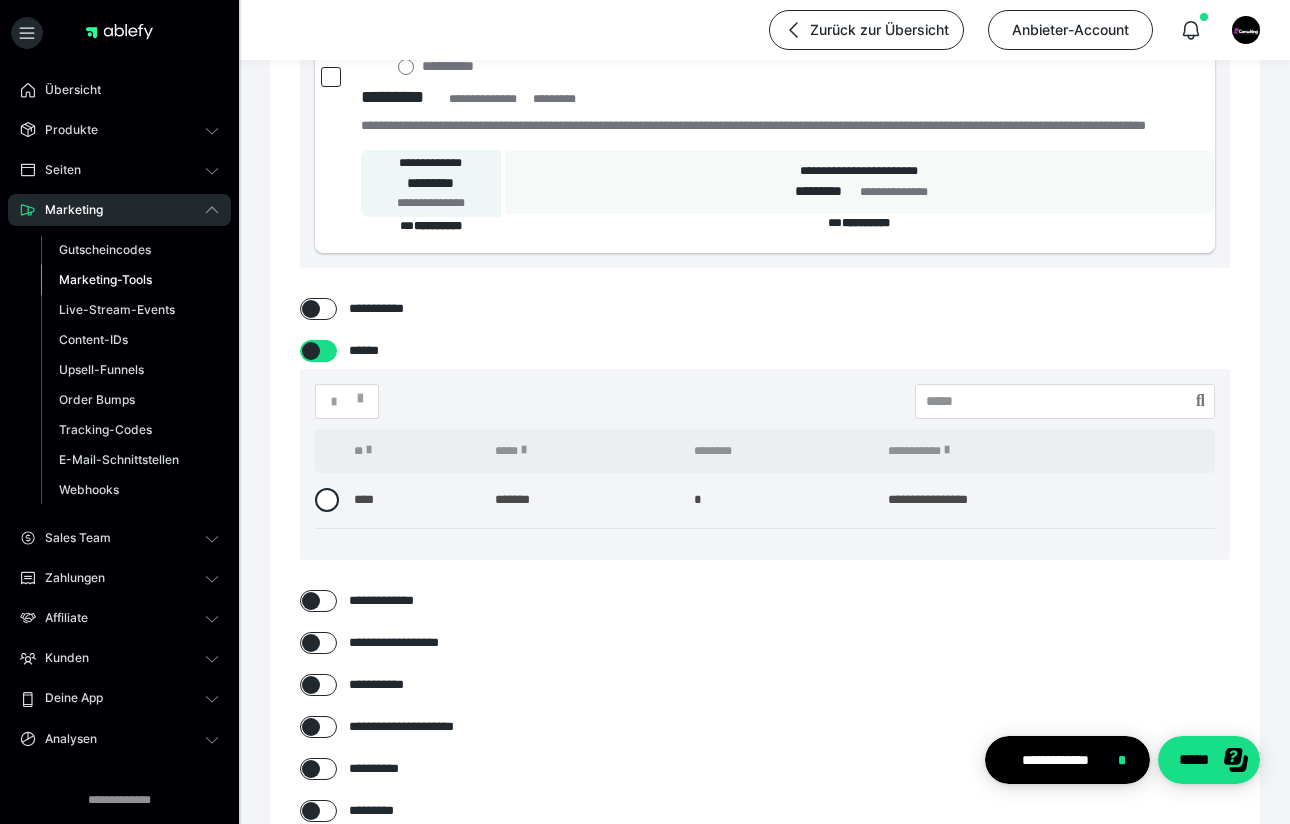 click at bounding box center [311, 351] 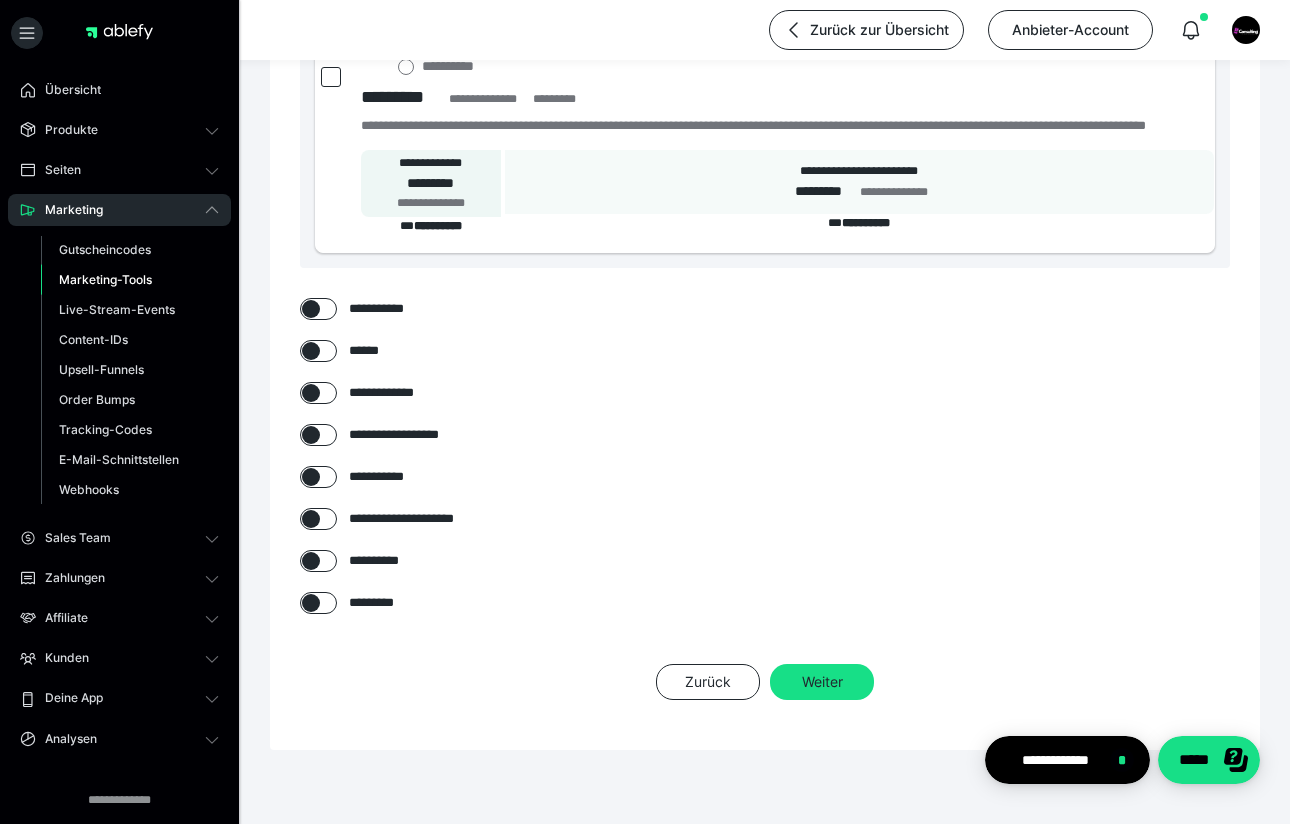 click at bounding box center (311, 309) 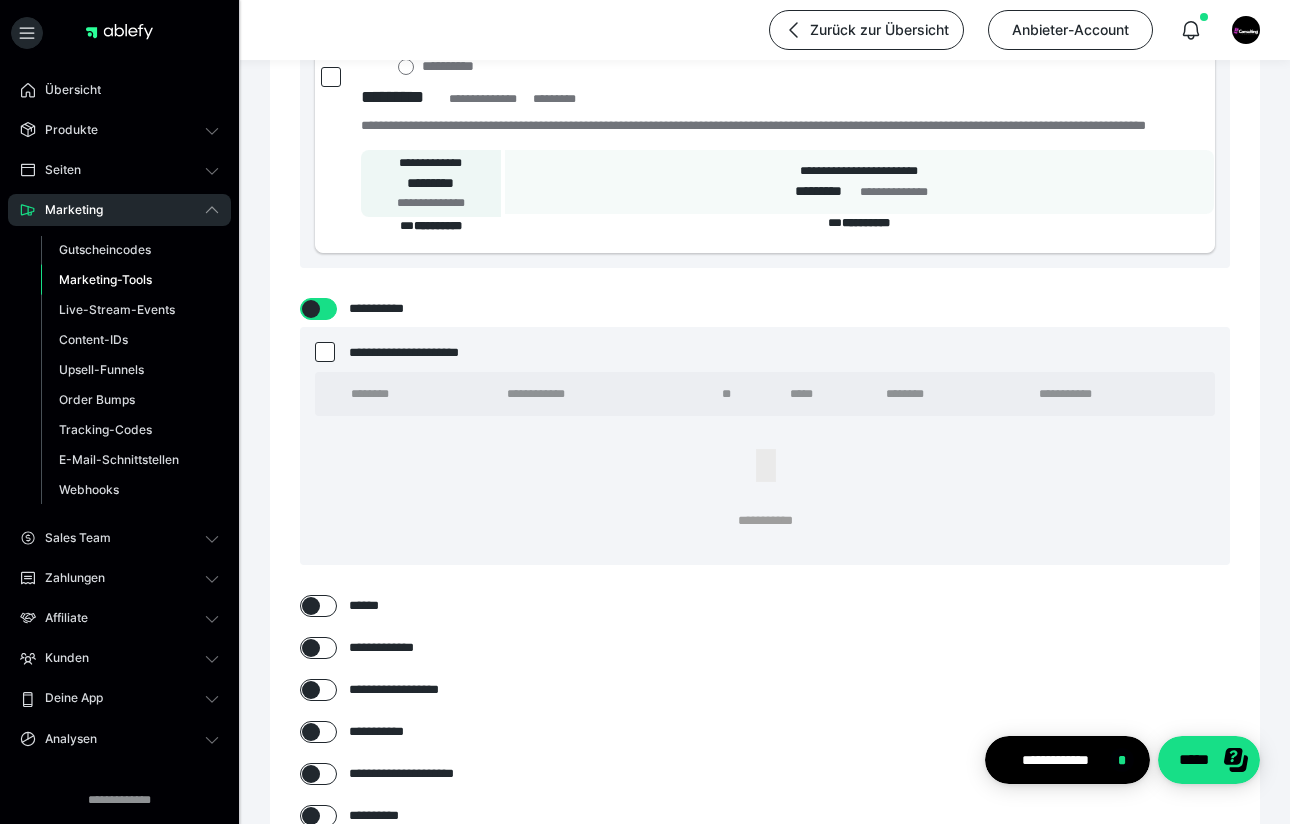 click at bounding box center [311, 309] 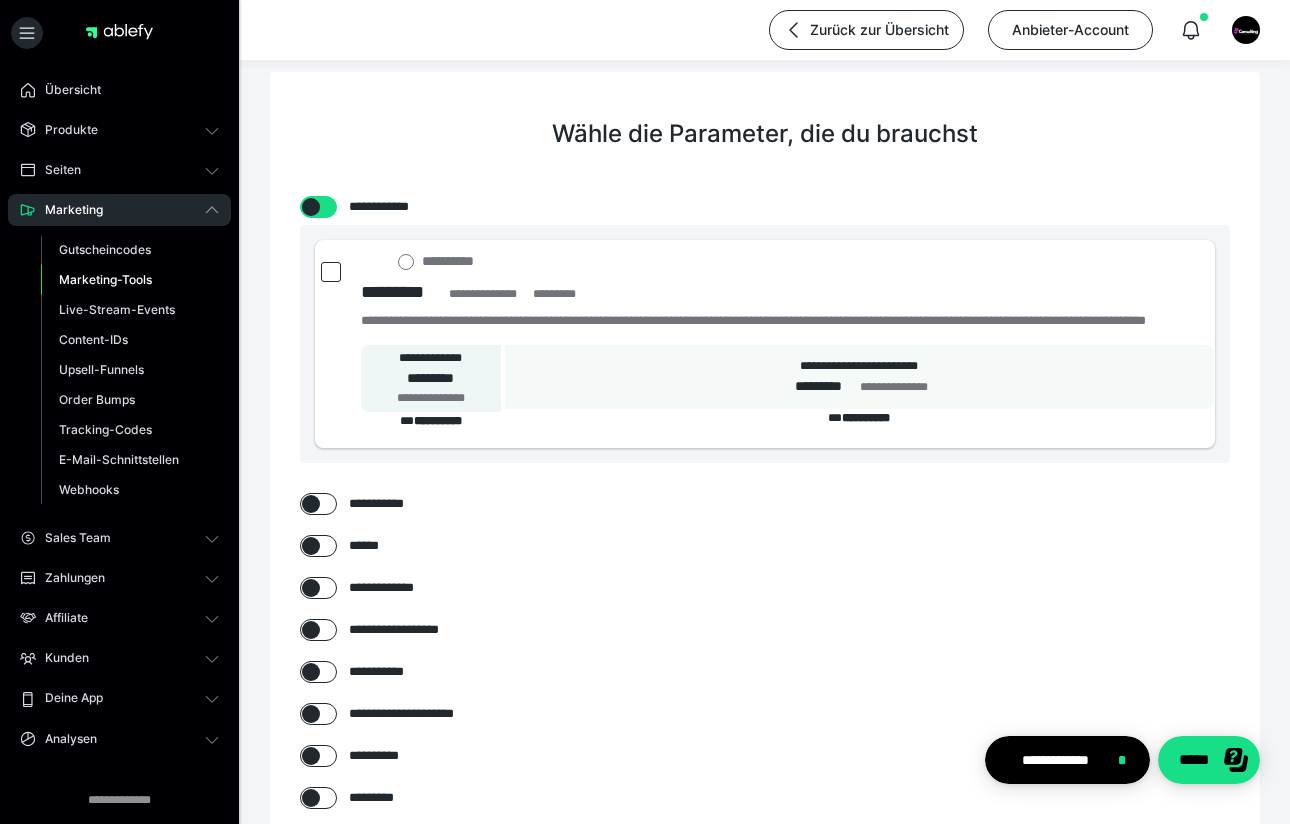 scroll, scrollTop: 28, scrollLeft: 0, axis: vertical 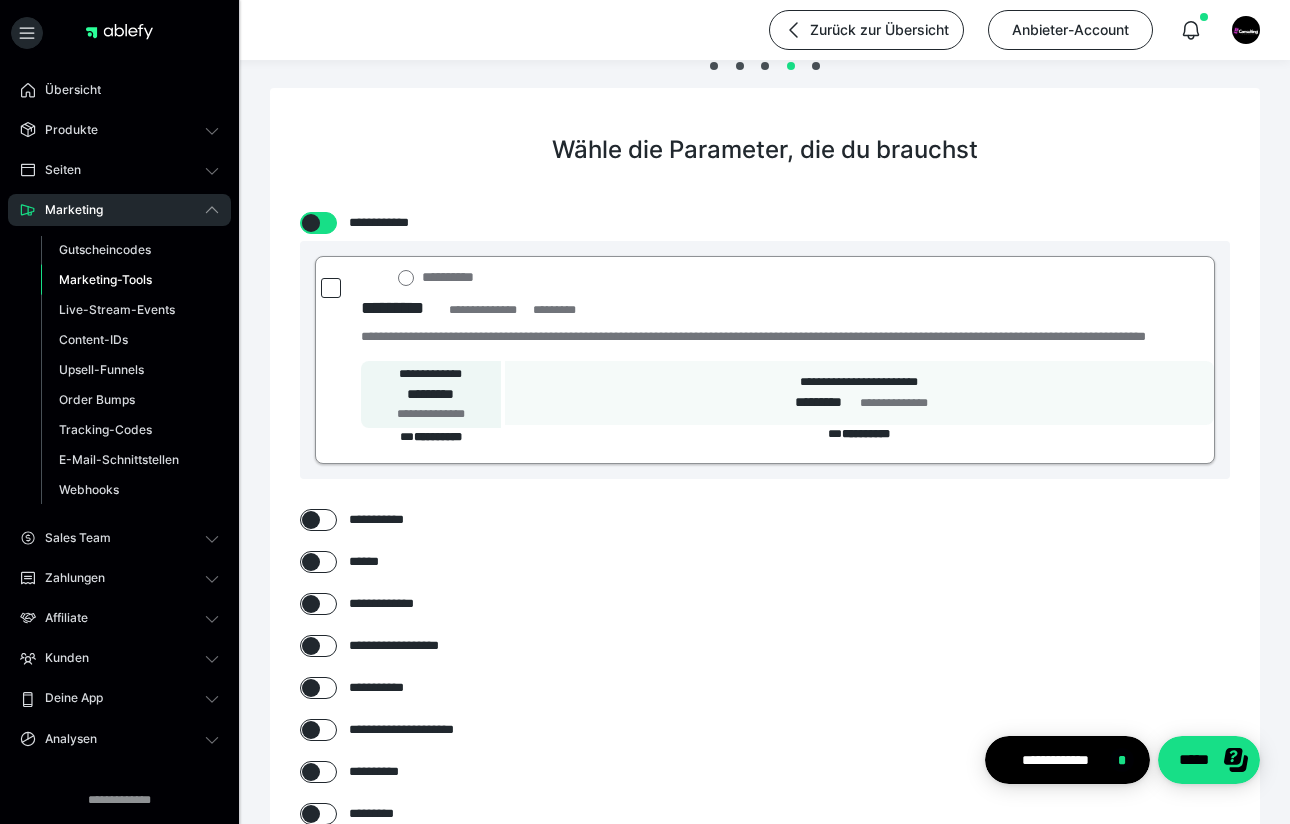 click on "**********" at bounding box center [859, 434] 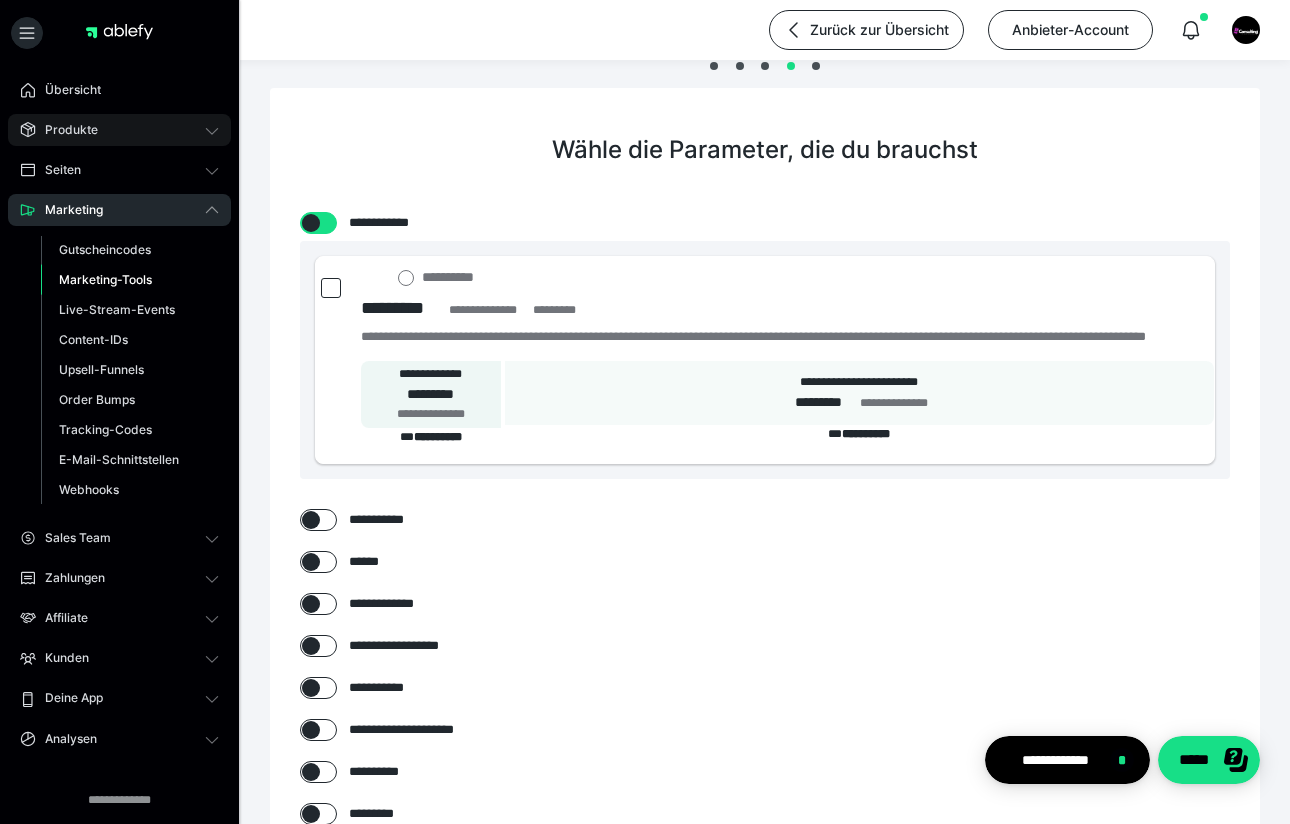click on "Produkte" at bounding box center (119, 130) 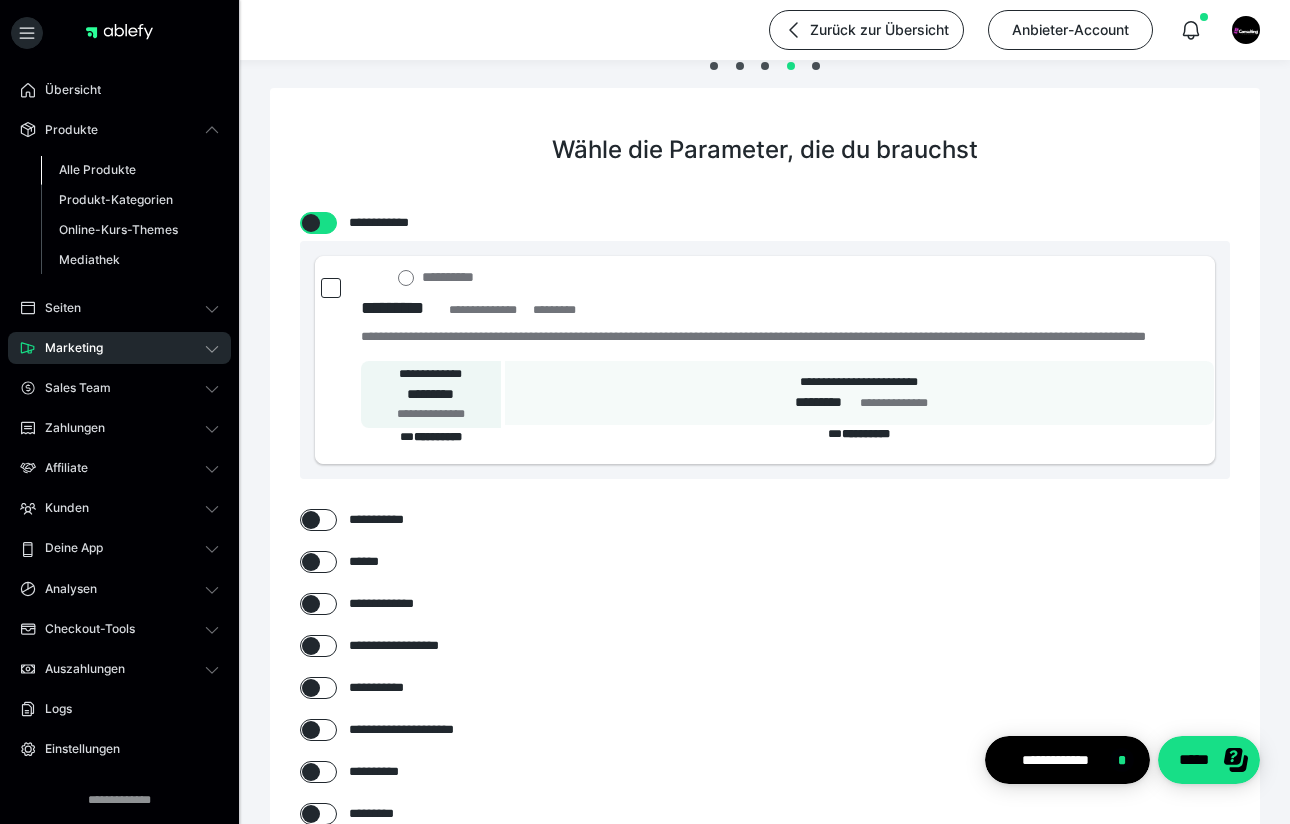 click on "Alle Produkte" at bounding box center (97, 169) 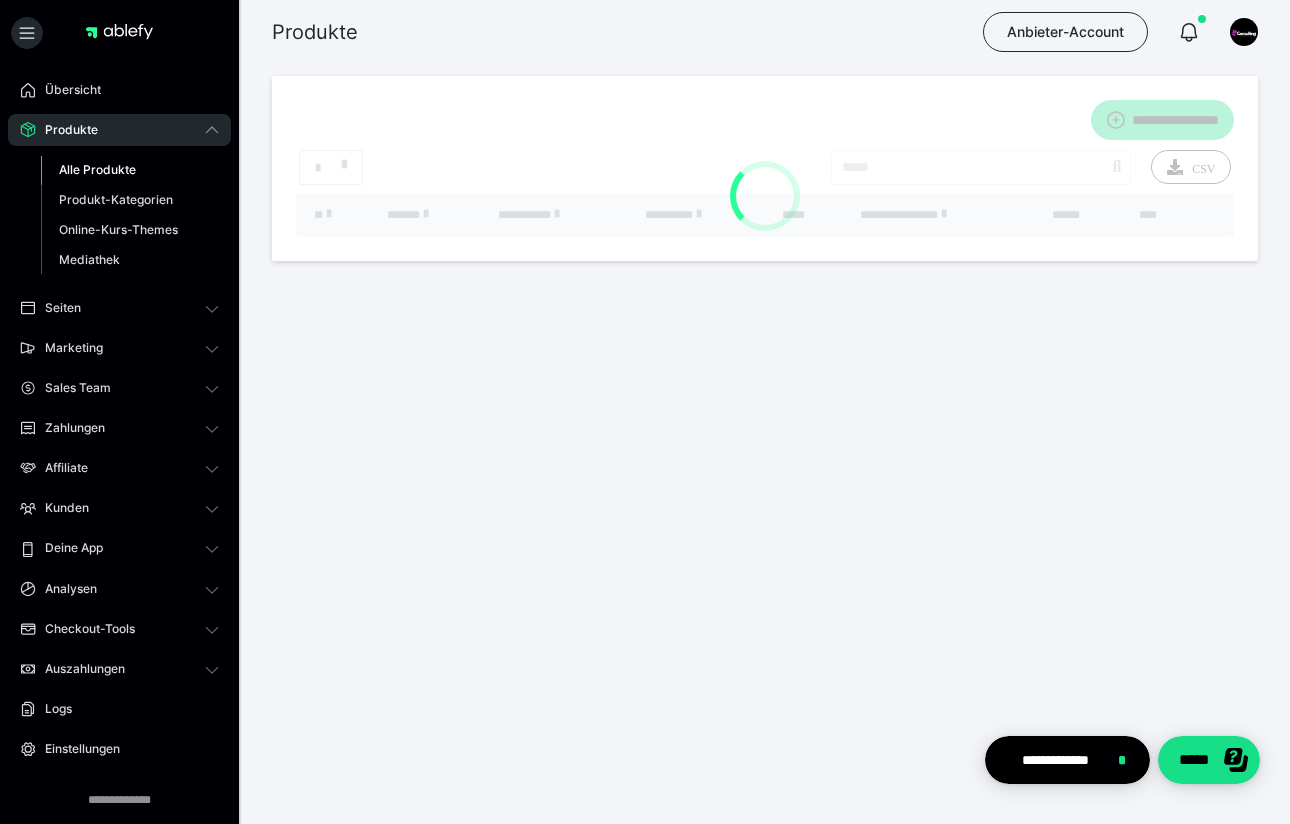 scroll, scrollTop: 0, scrollLeft: 0, axis: both 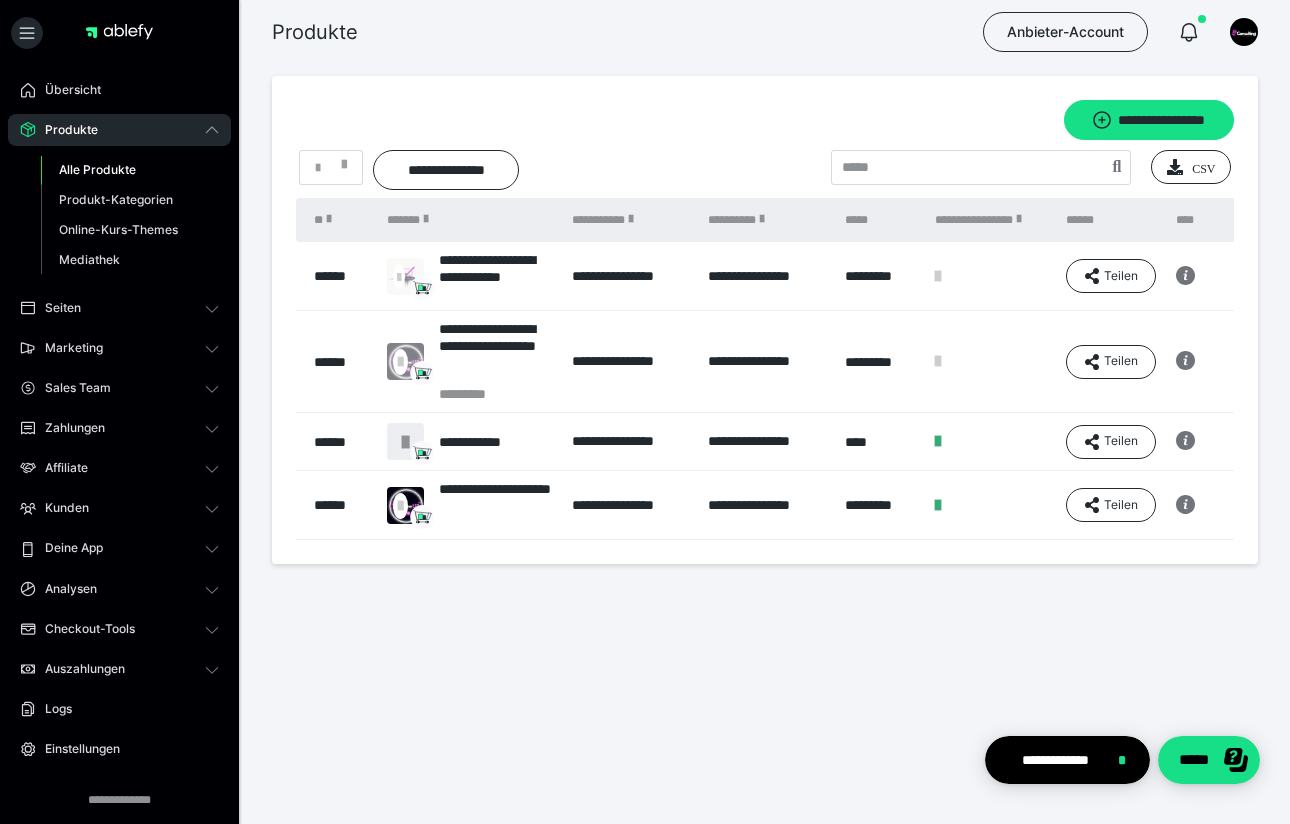 click on "**********" at bounding box center (766, 505) 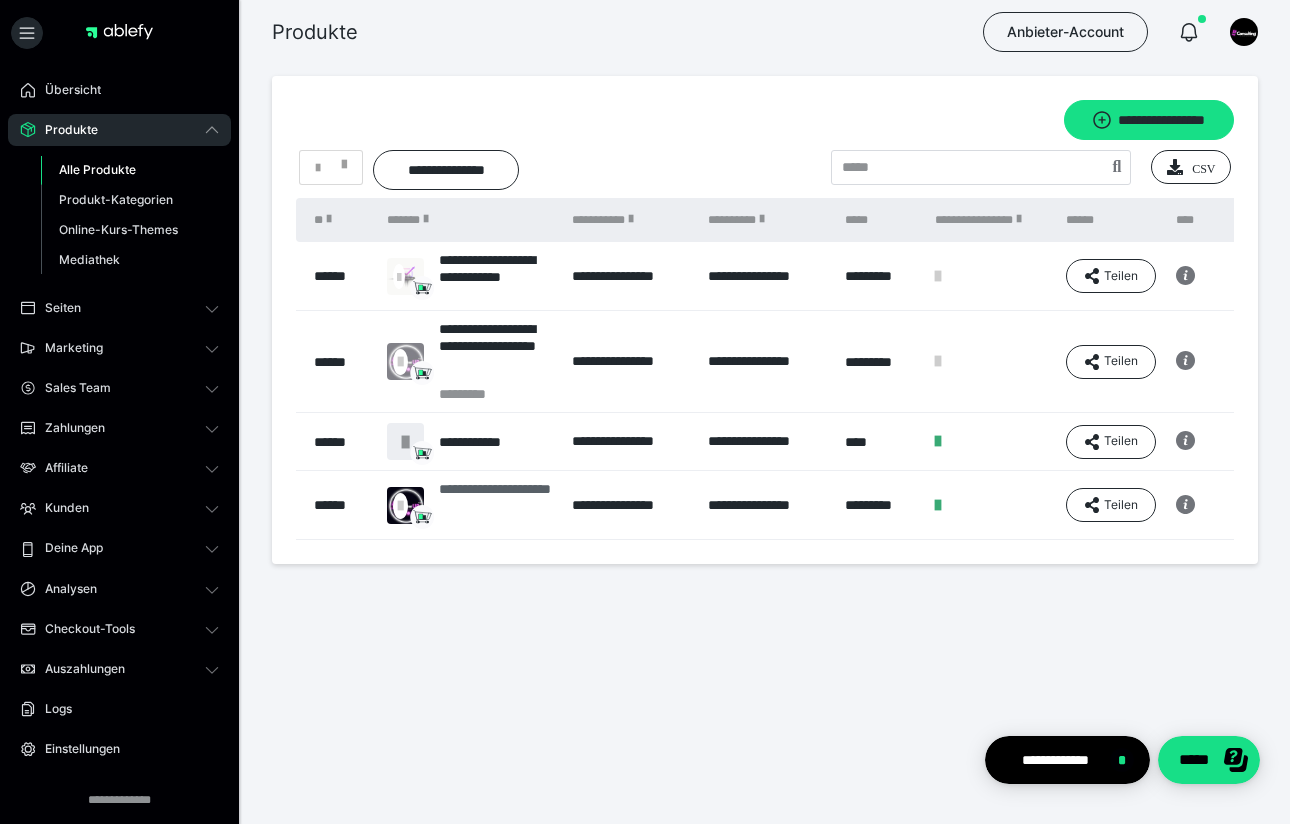 click on "**********" at bounding box center (495, 505) 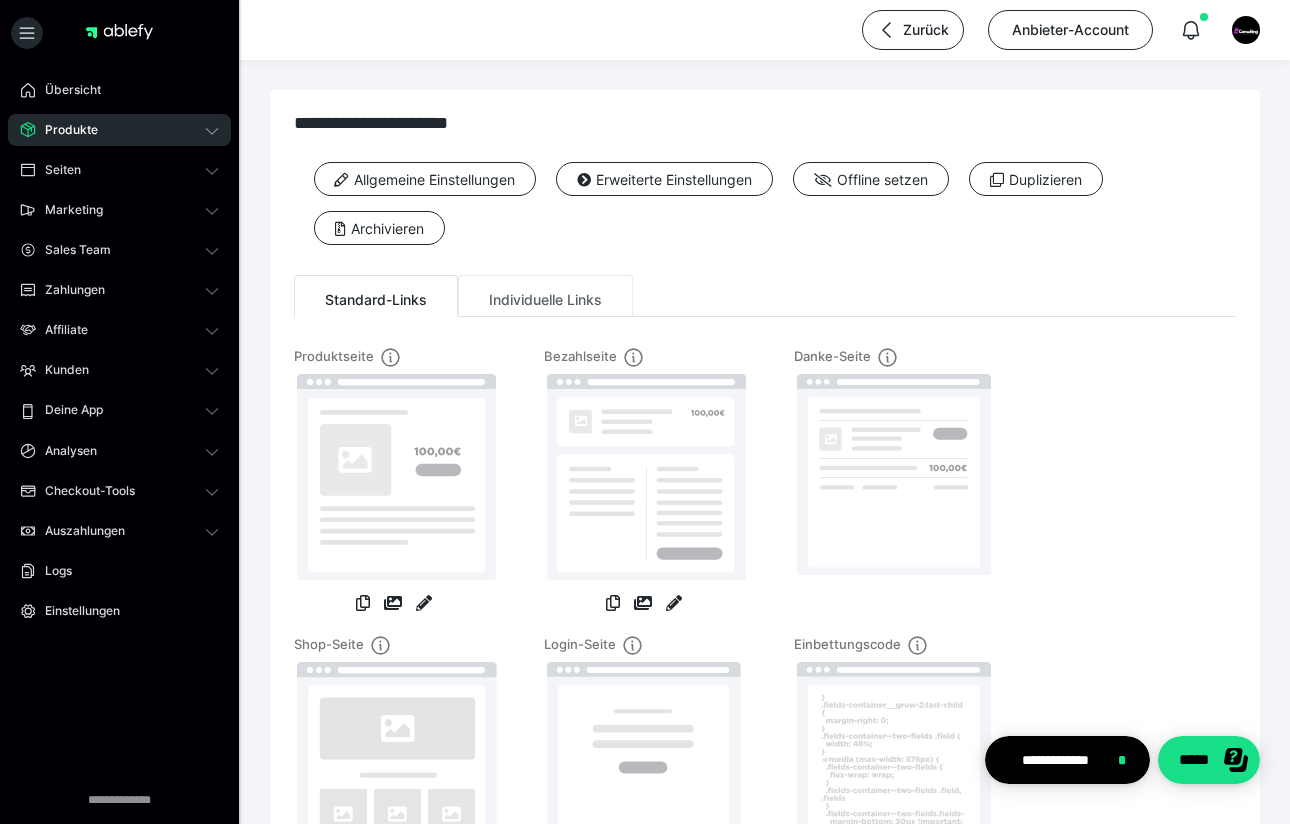 click on "Individuelle Links" at bounding box center [545, 296] 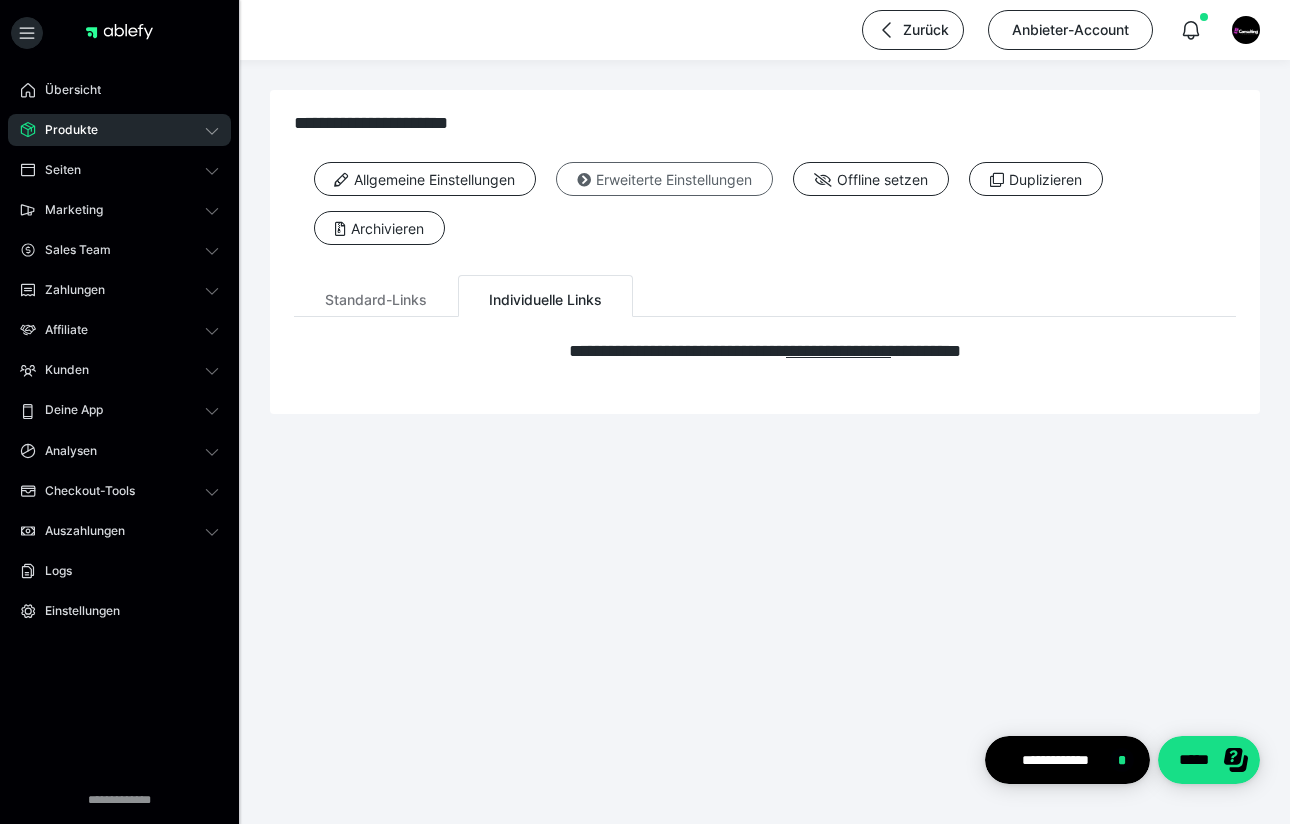click at bounding box center [584, 180] 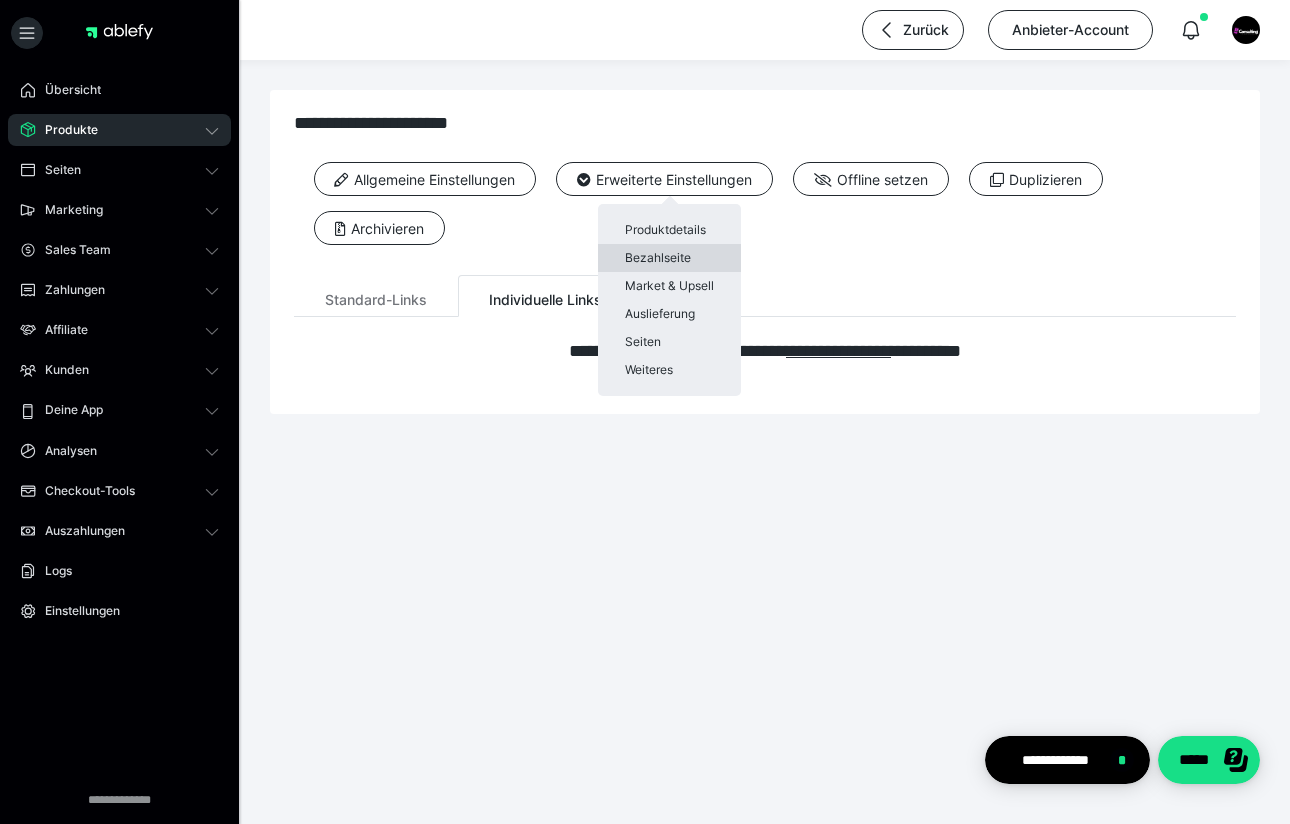 click on "Bezahlseite" at bounding box center (669, 258) 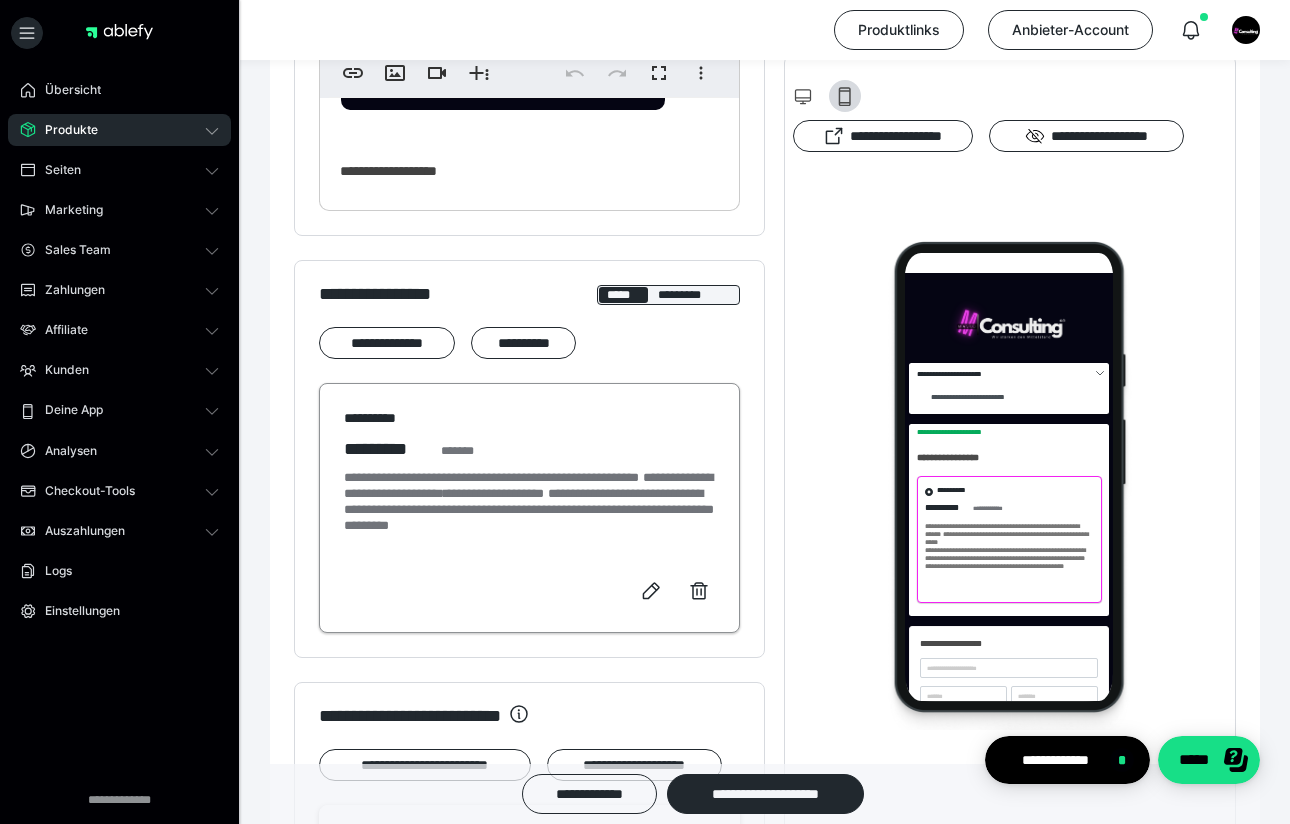 scroll, scrollTop: 935, scrollLeft: 0, axis: vertical 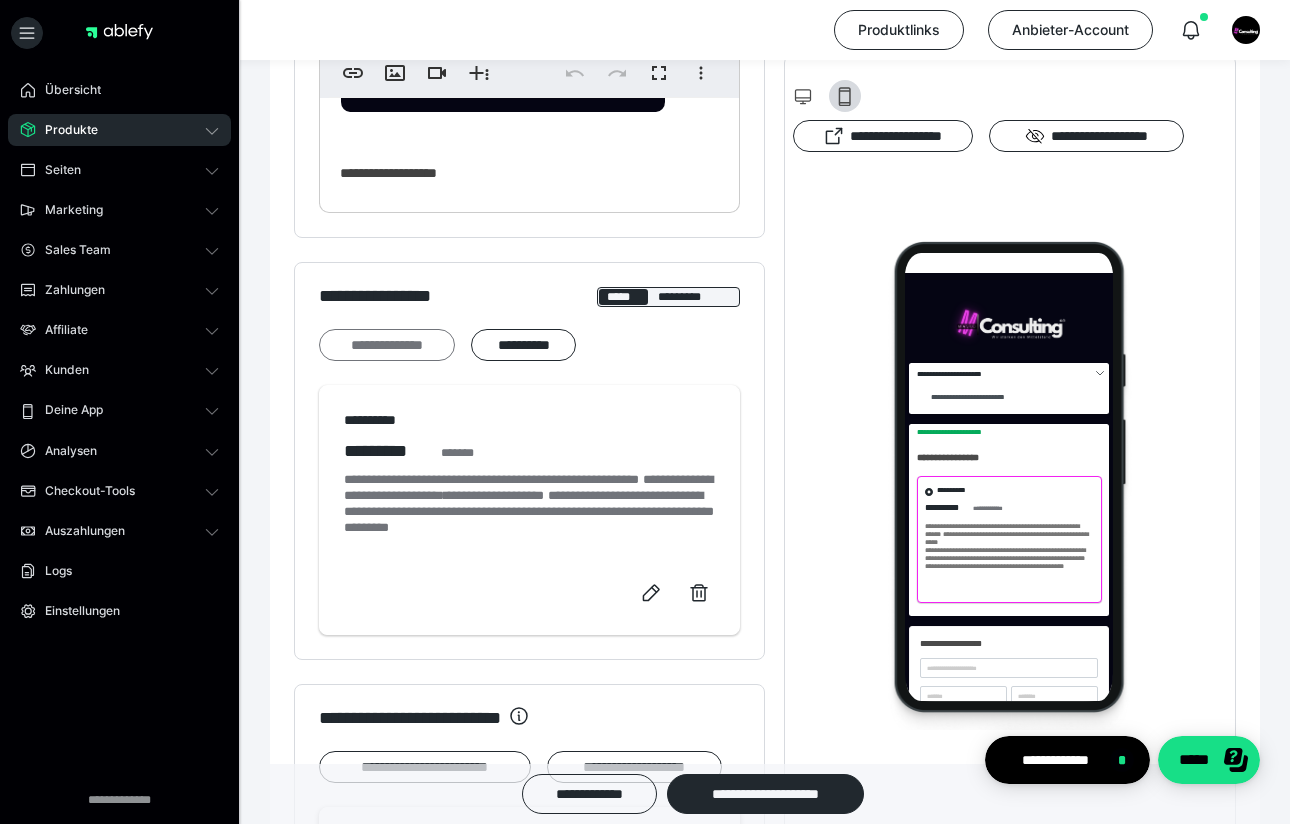 click on "**********" at bounding box center [387, 345] 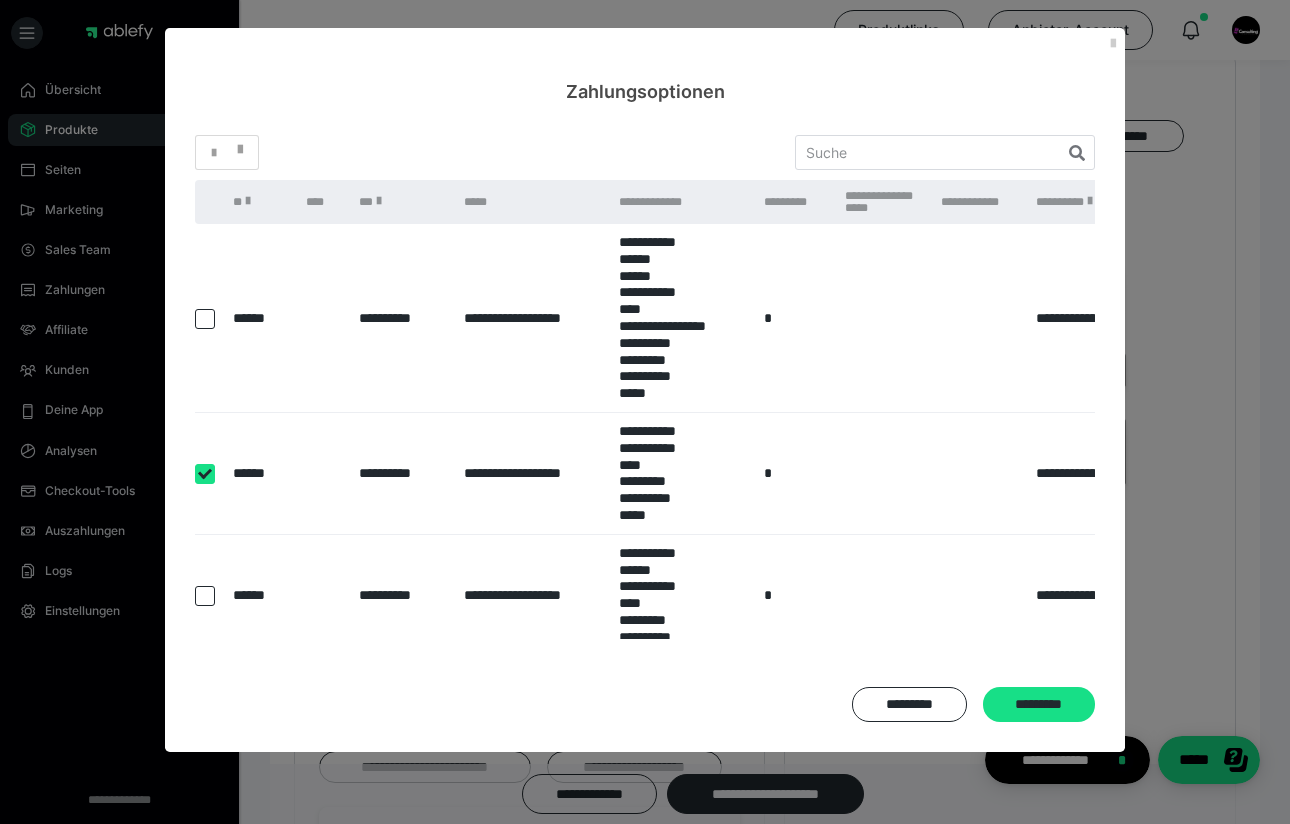 scroll, scrollTop: 0, scrollLeft: 0, axis: both 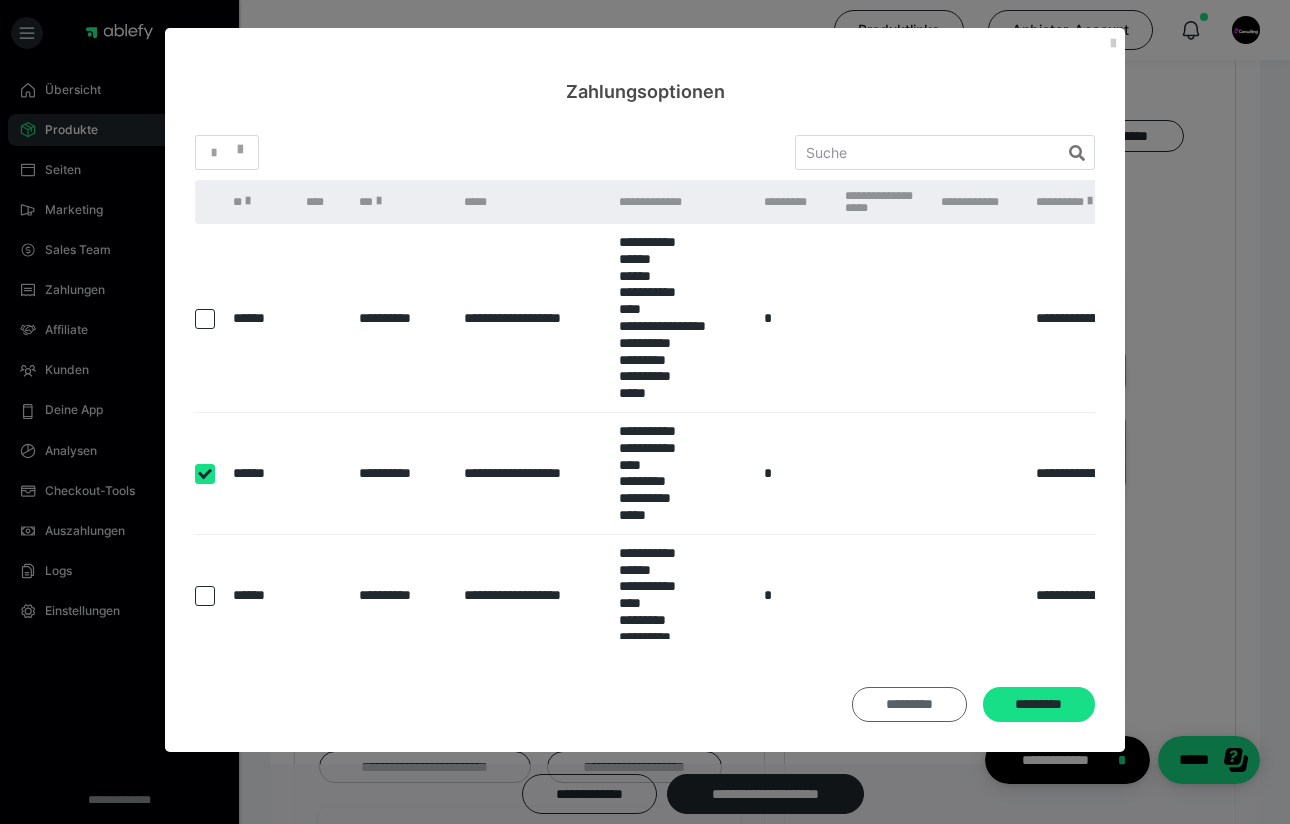 click on "*********" at bounding box center [909, 704] 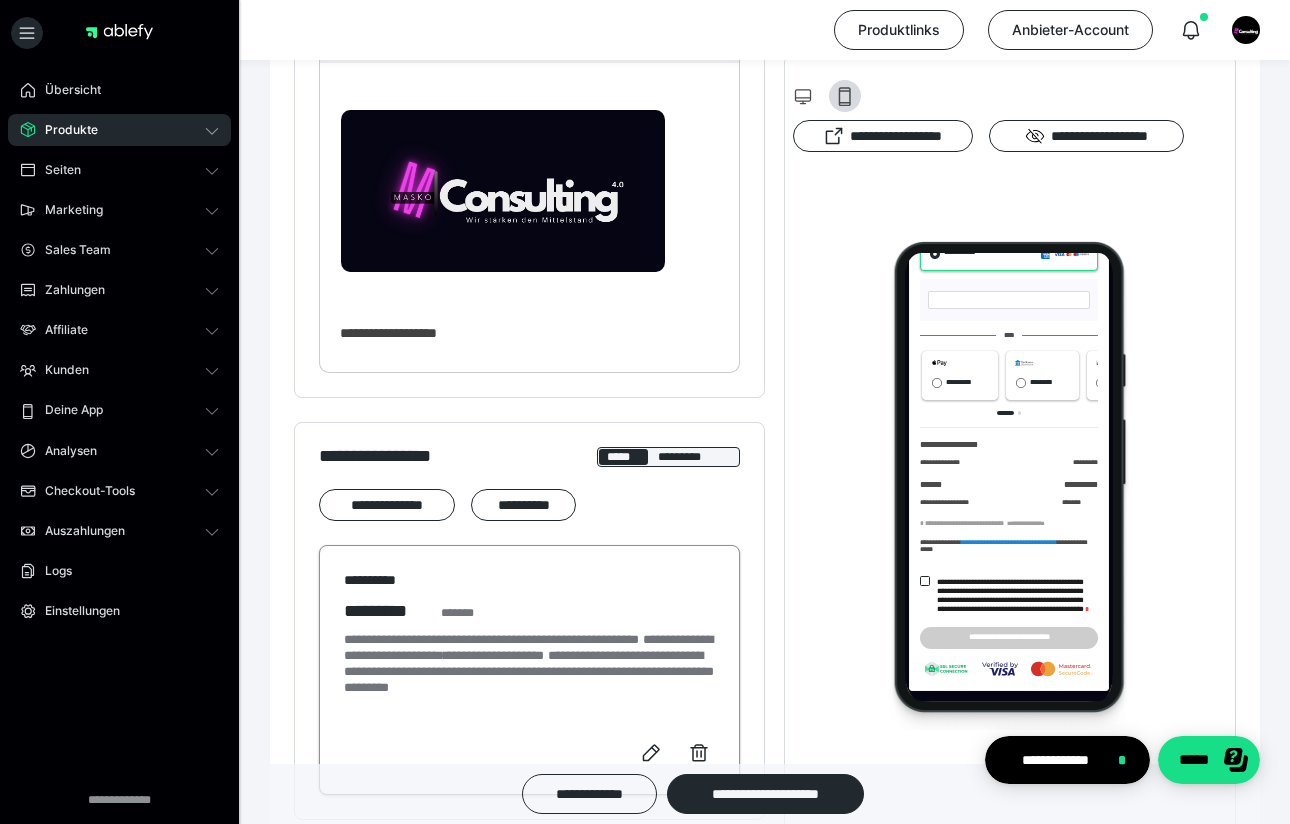 scroll, scrollTop: 721, scrollLeft: 0, axis: vertical 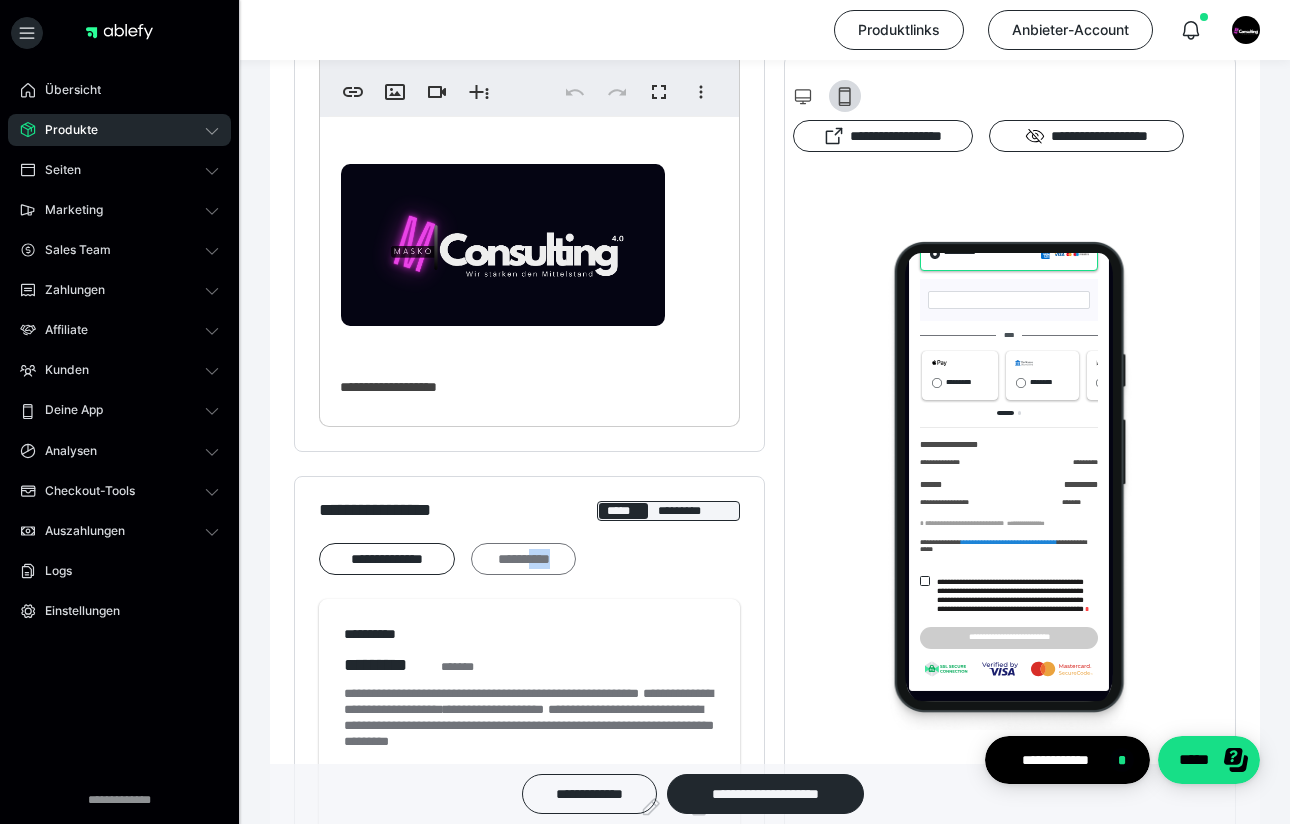 click on "**********" at bounding box center (523, 559) 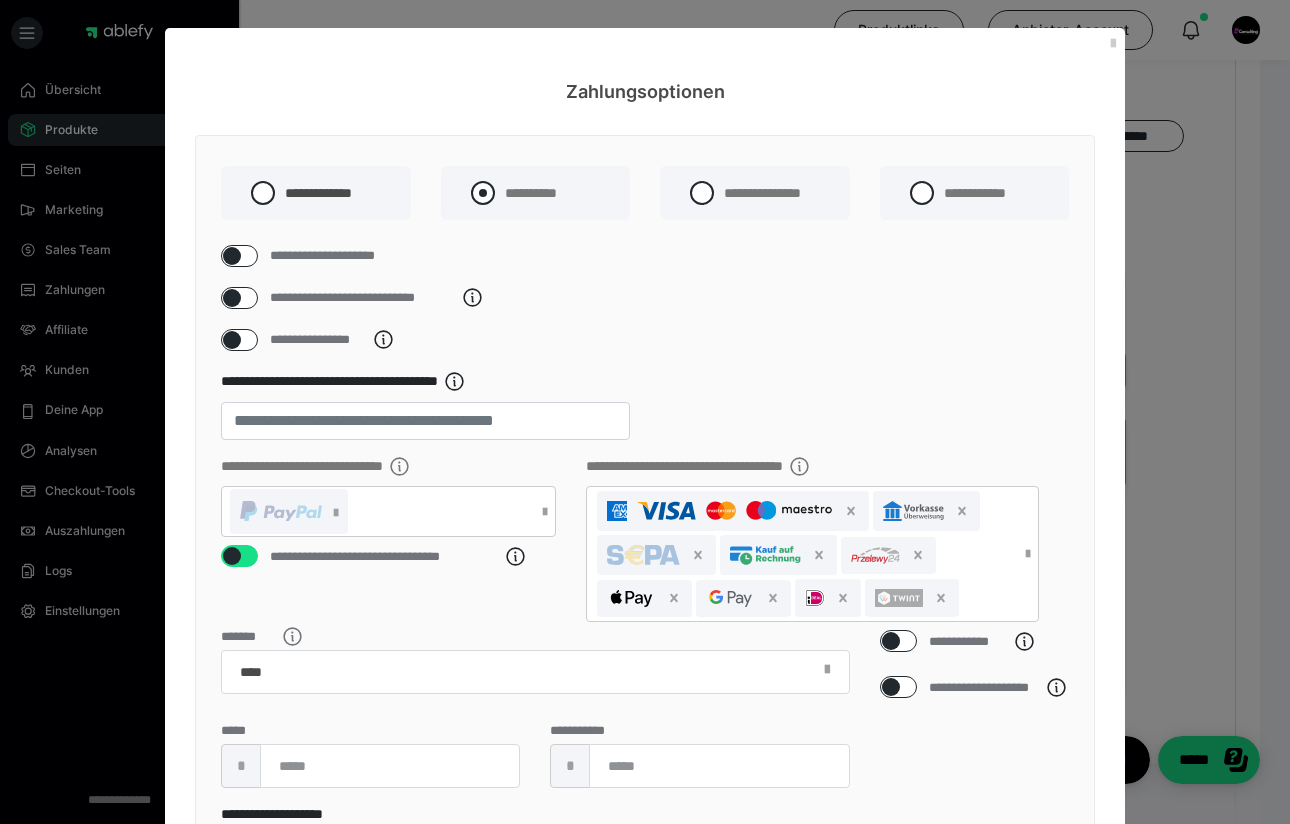 click on "**********" at bounding box center (514, 193) 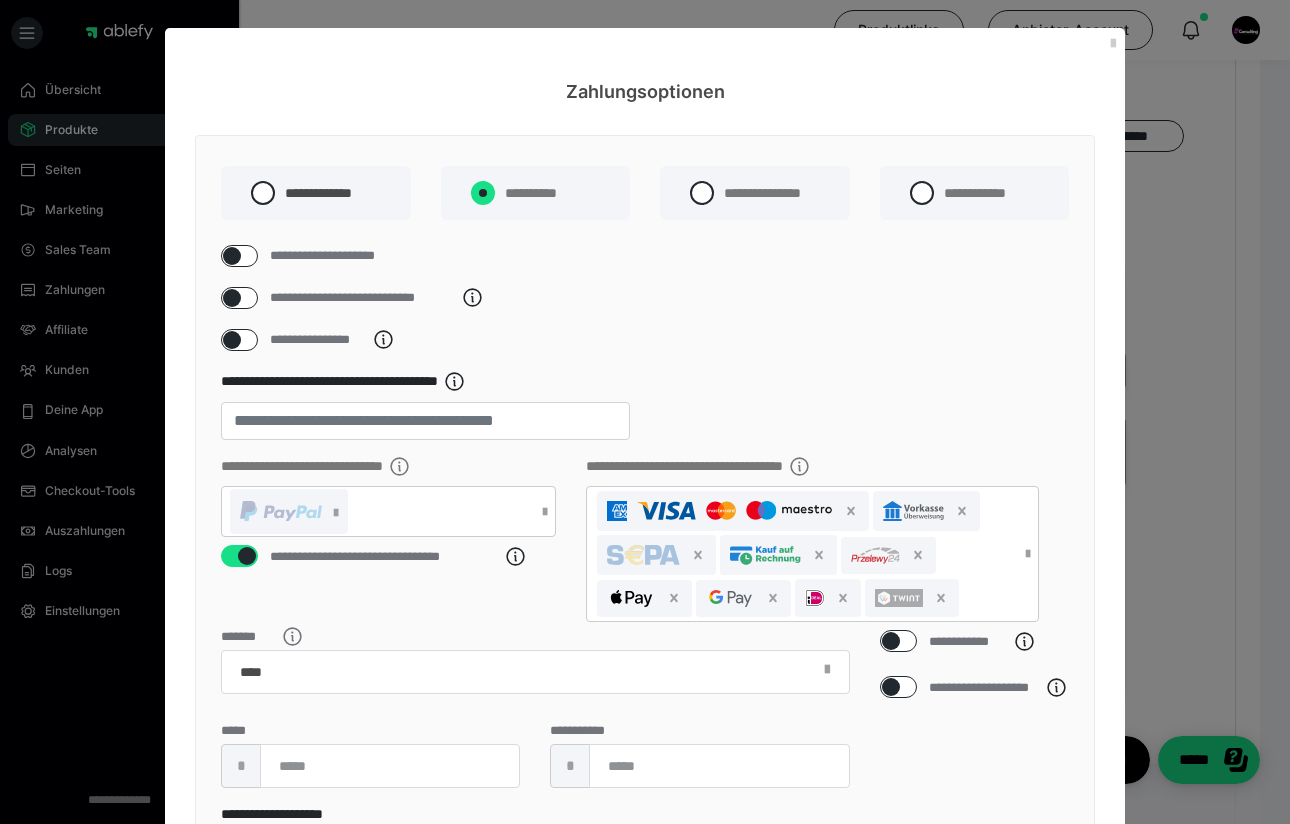 radio on "****" 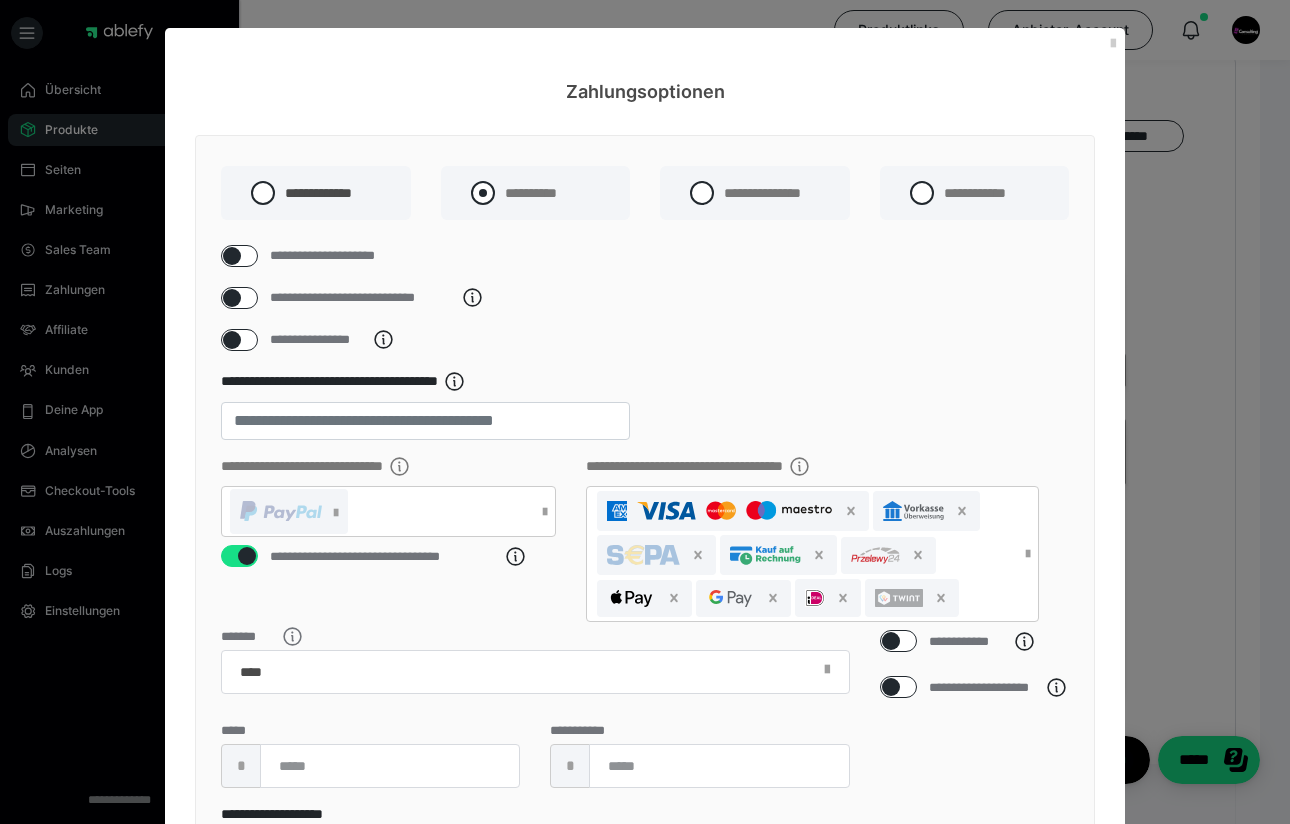 radio on "*****" 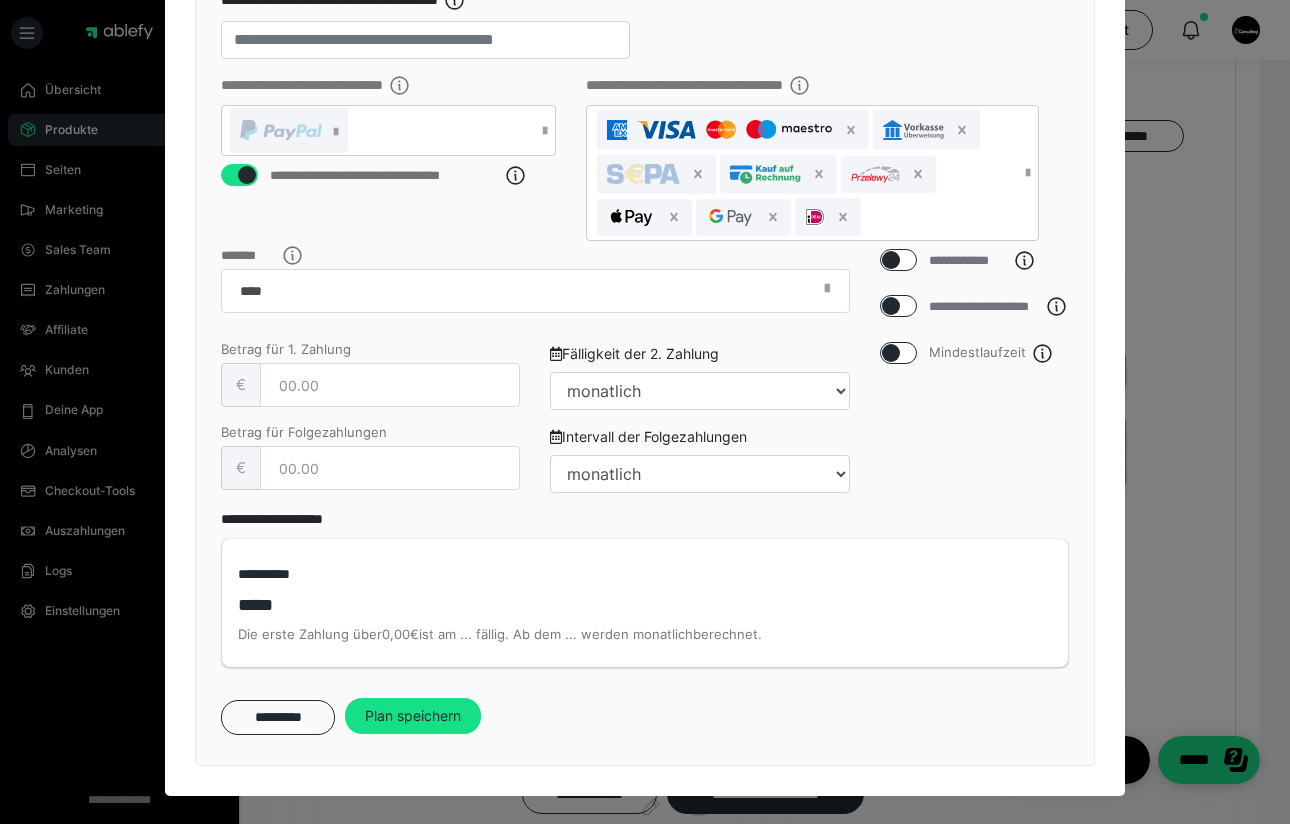 scroll, scrollTop: 406, scrollLeft: 0, axis: vertical 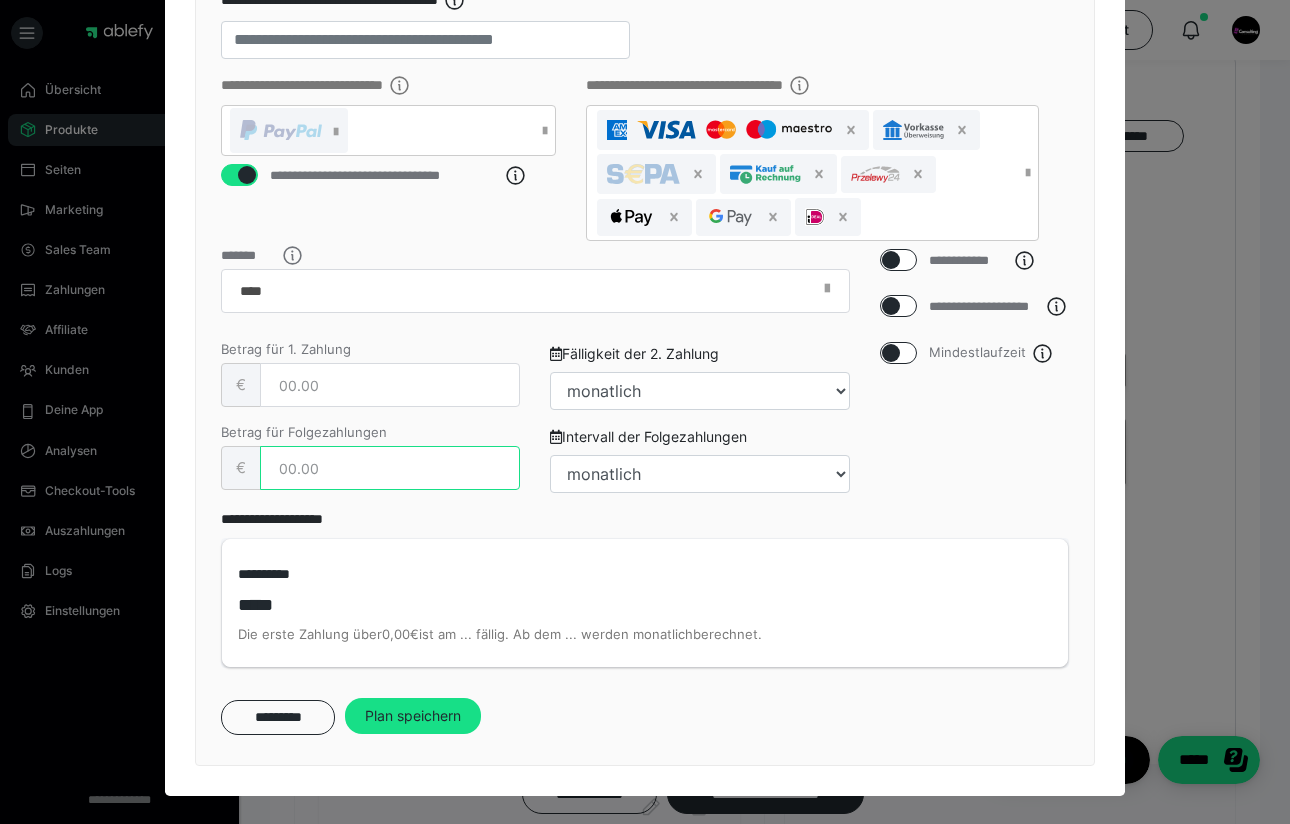 click at bounding box center [390, 468] 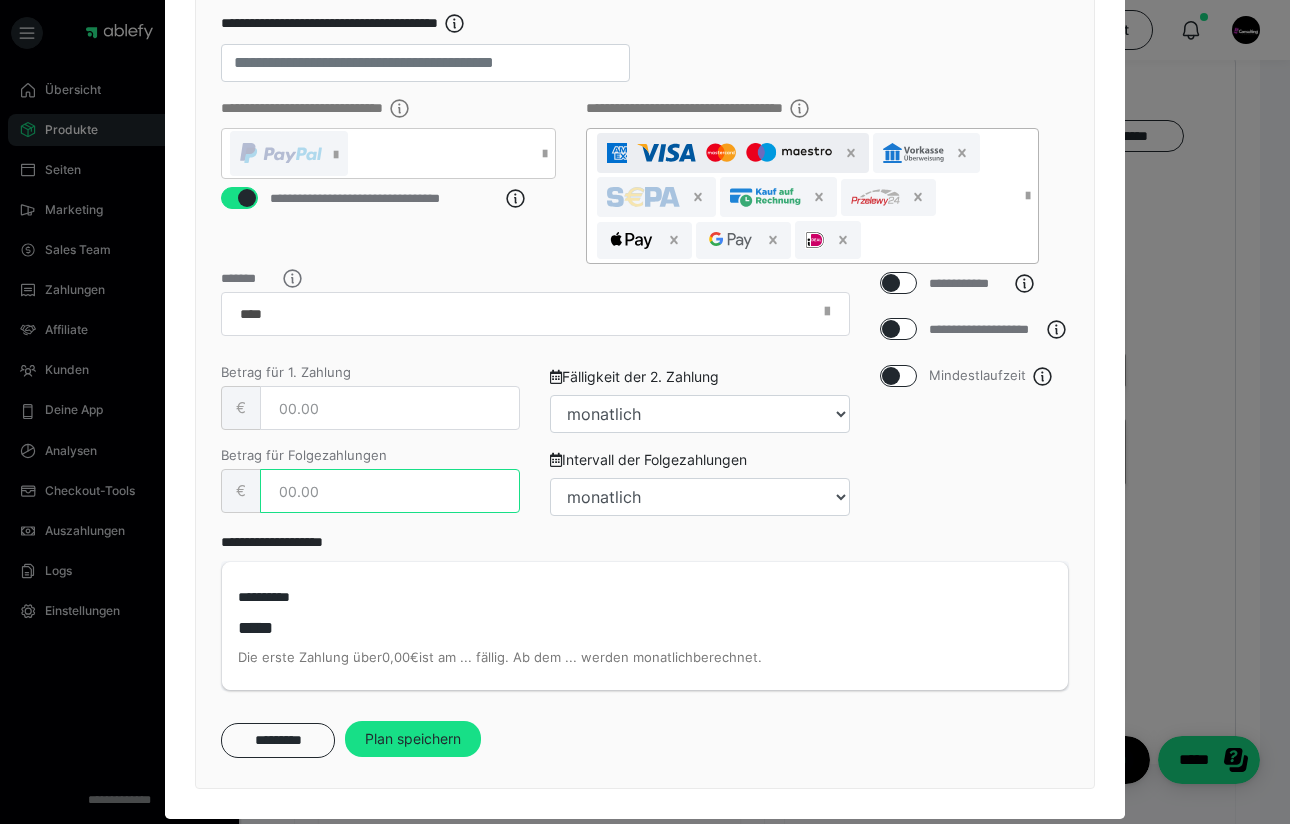 scroll, scrollTop: 379, scrollLeft: 0, axis: vertical 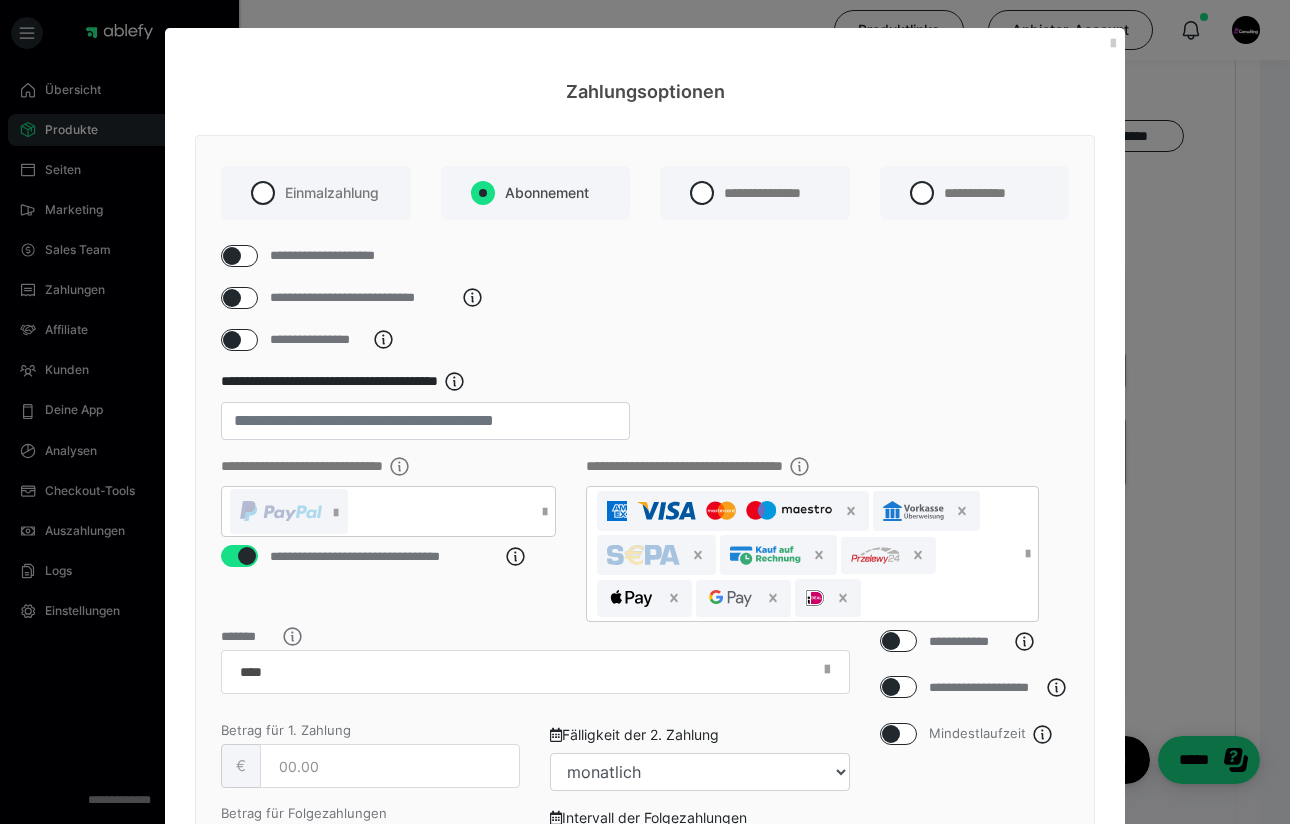 click on "Zahlungsoptionen" at bounding box center [645, 66] 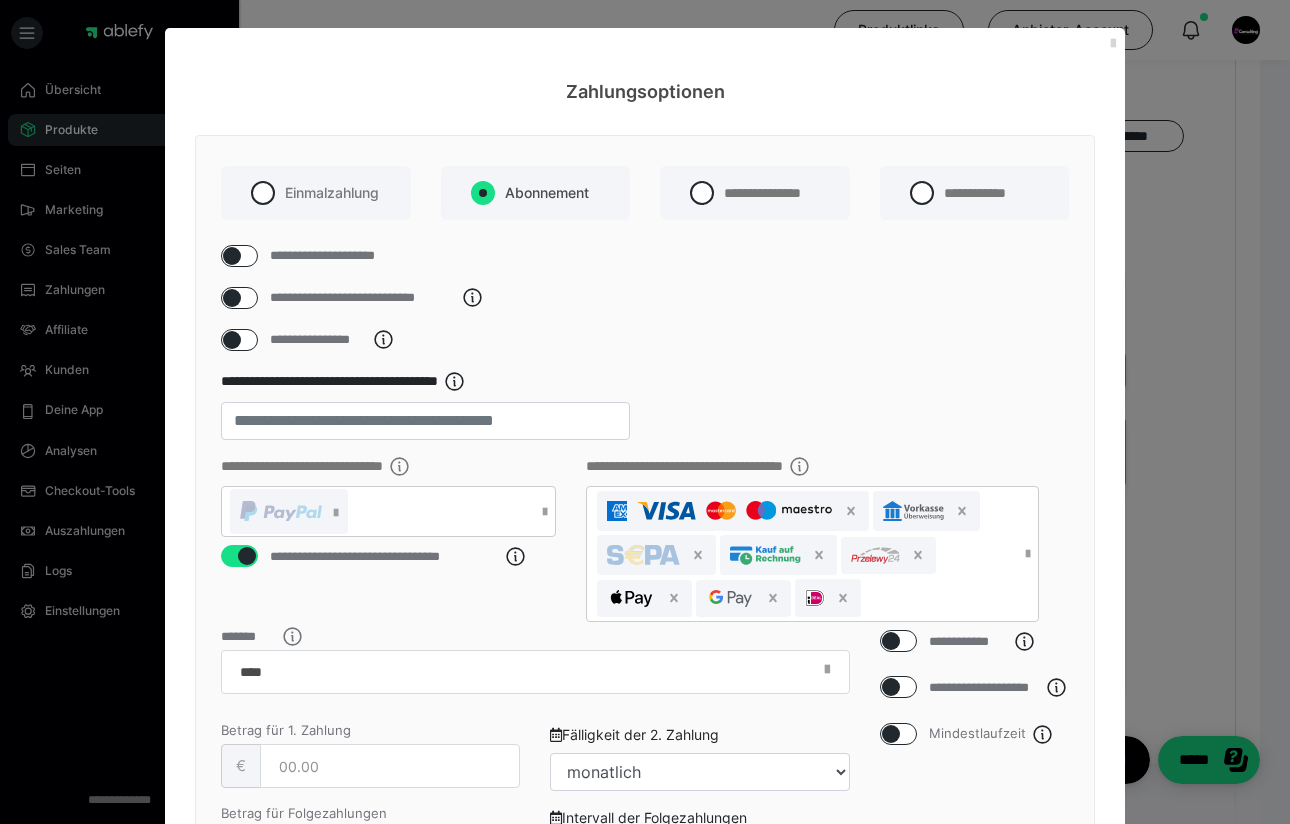 click at bounding box center (1113, 44) 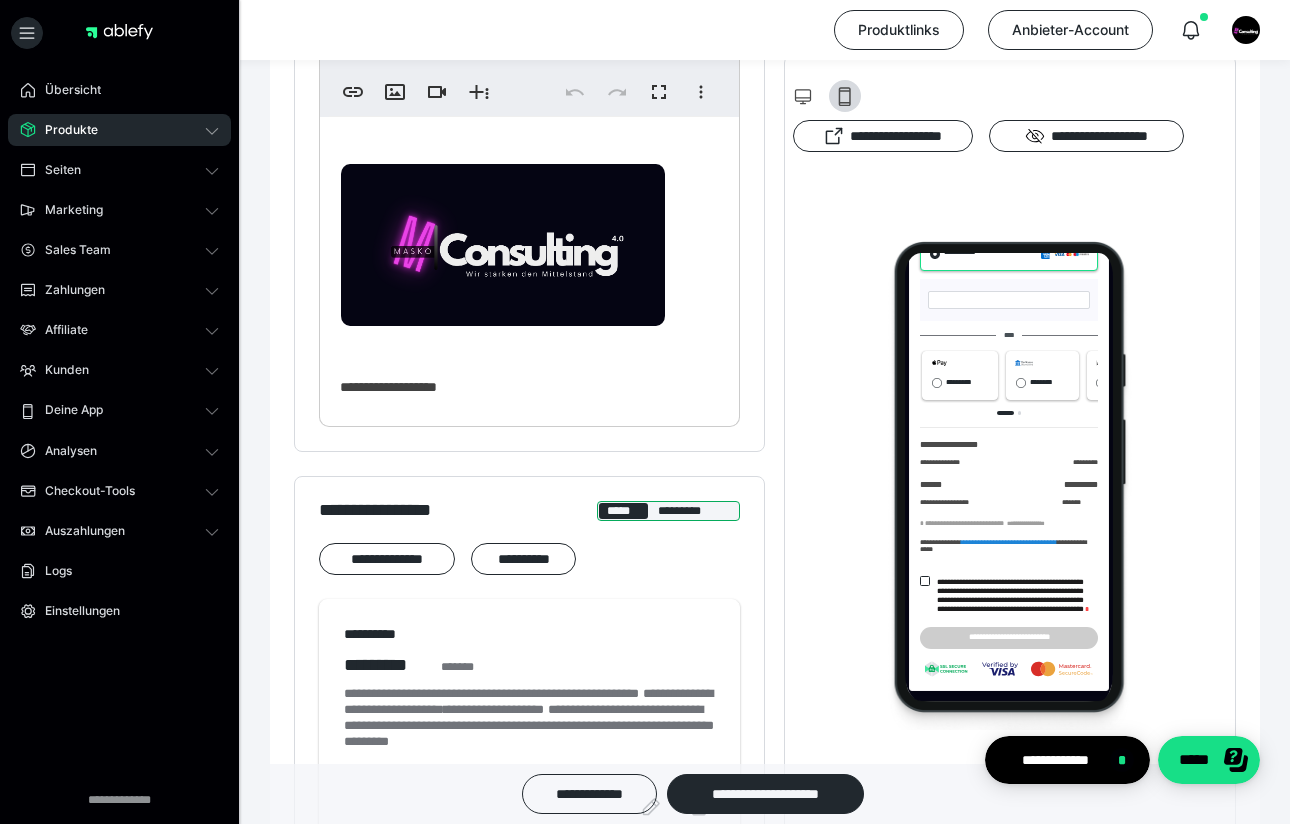 click on "*********" at bounding box center (694, 511) 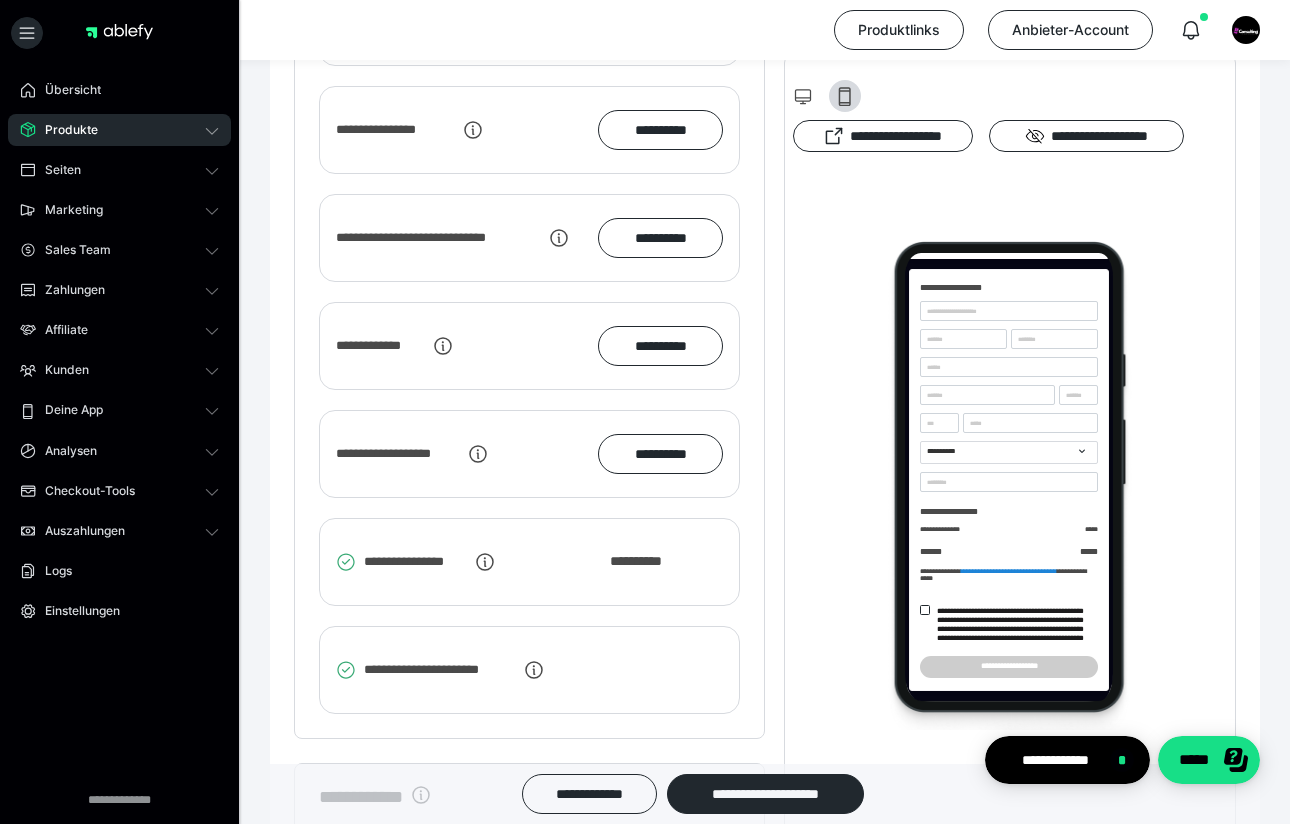 scroll, scrollTop: 3130, scrollLeft: 0, axis: vertical 